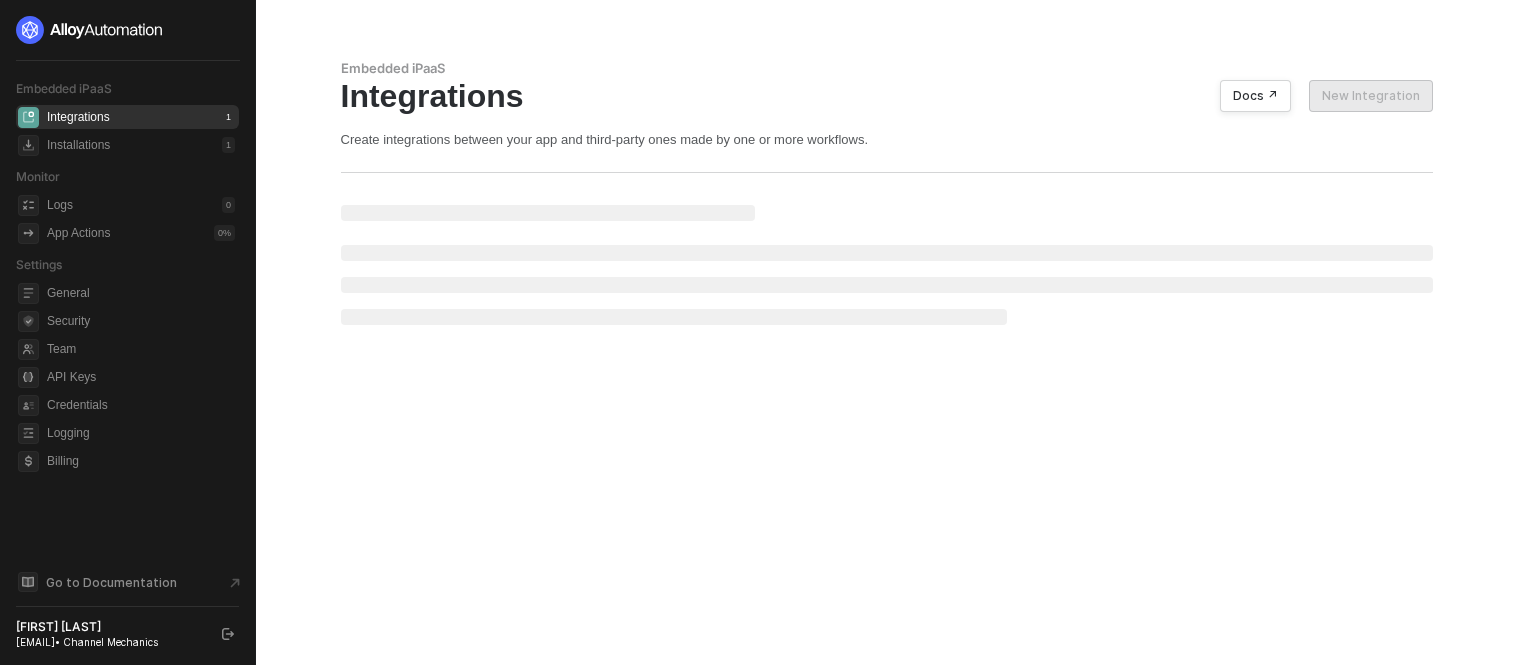 scroll, scrollTop: 0, scrollLeft: 0, axis: both 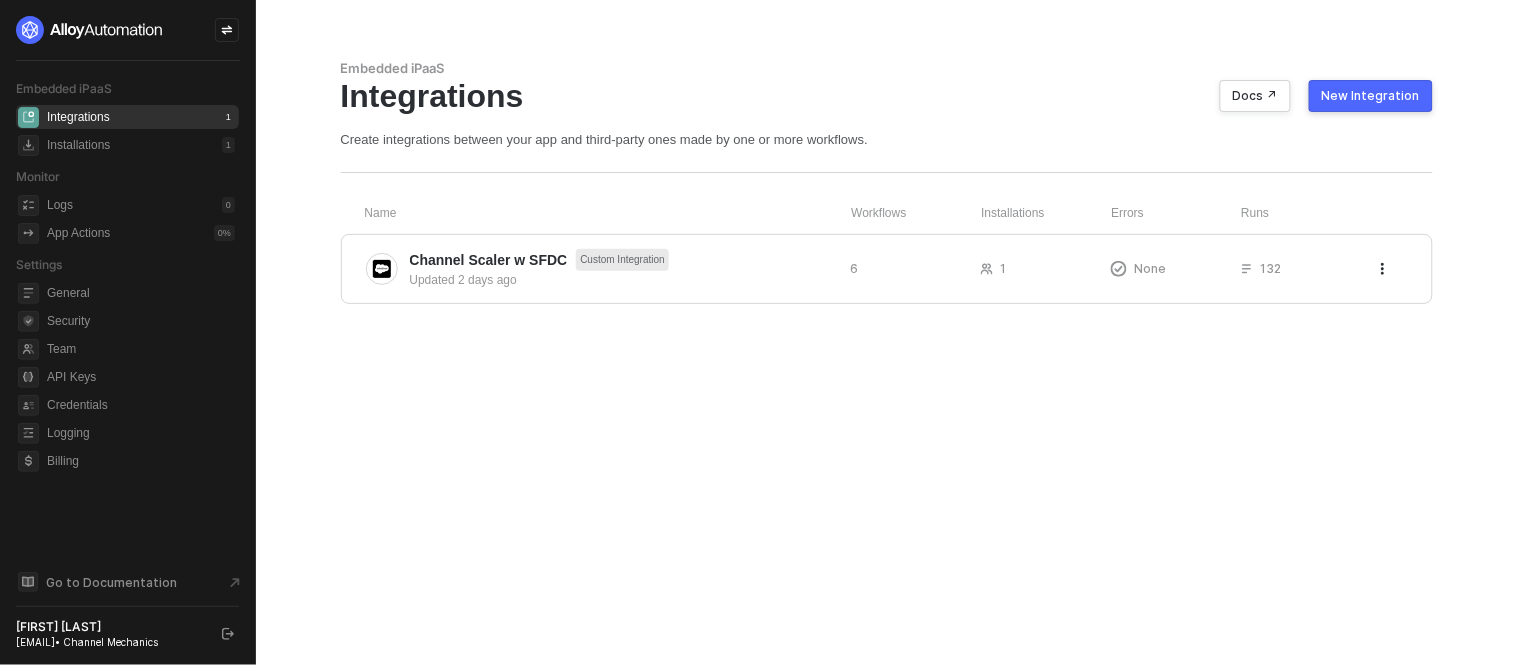 click on "Embedded iPaaS Integrations Docs ↗ New Integration Create integrations between your app and third-party ones made by one or more workflows. Name Workflows Installations Errors Runs Channel Scaler w SFDC Custom Integration Updated 2 days ago 6 1 None 132" at bounding box center (887, 332) 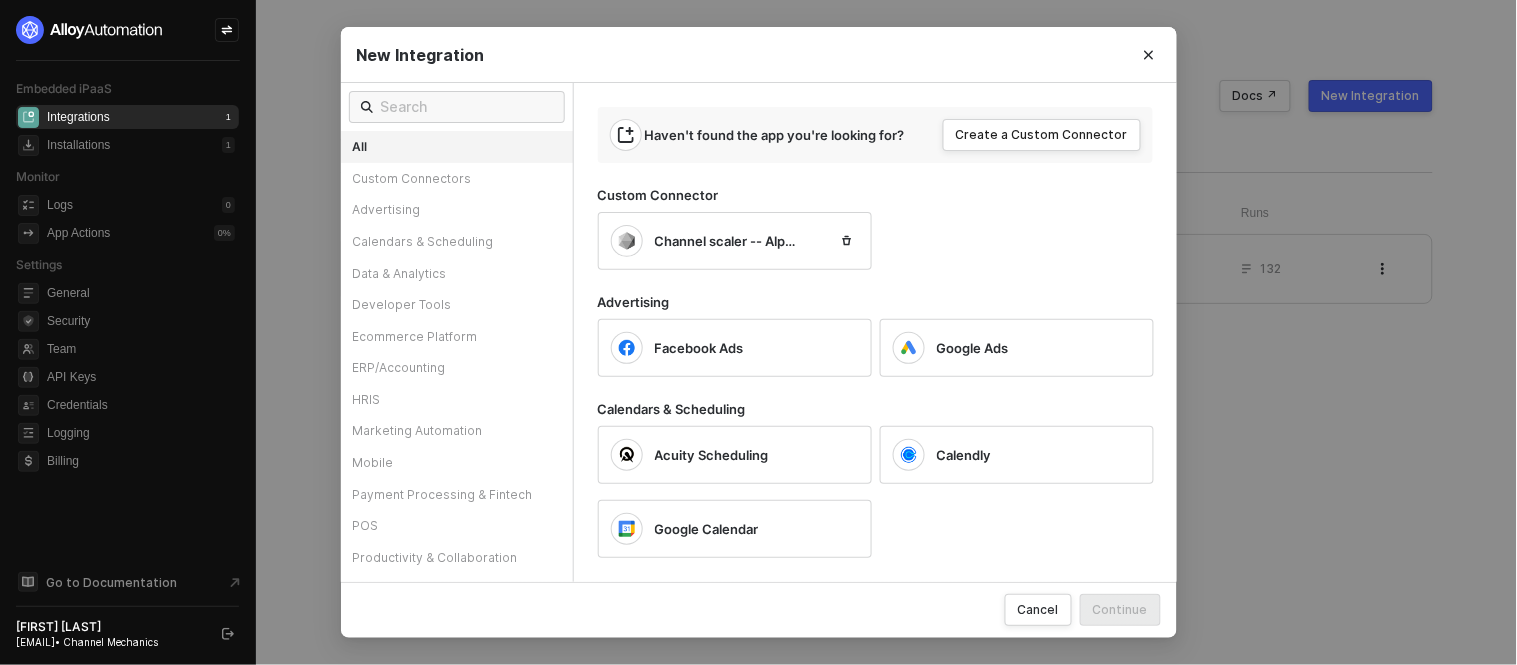 click on "Channel scaler -- Alpha" at bounding box center [888, 237] 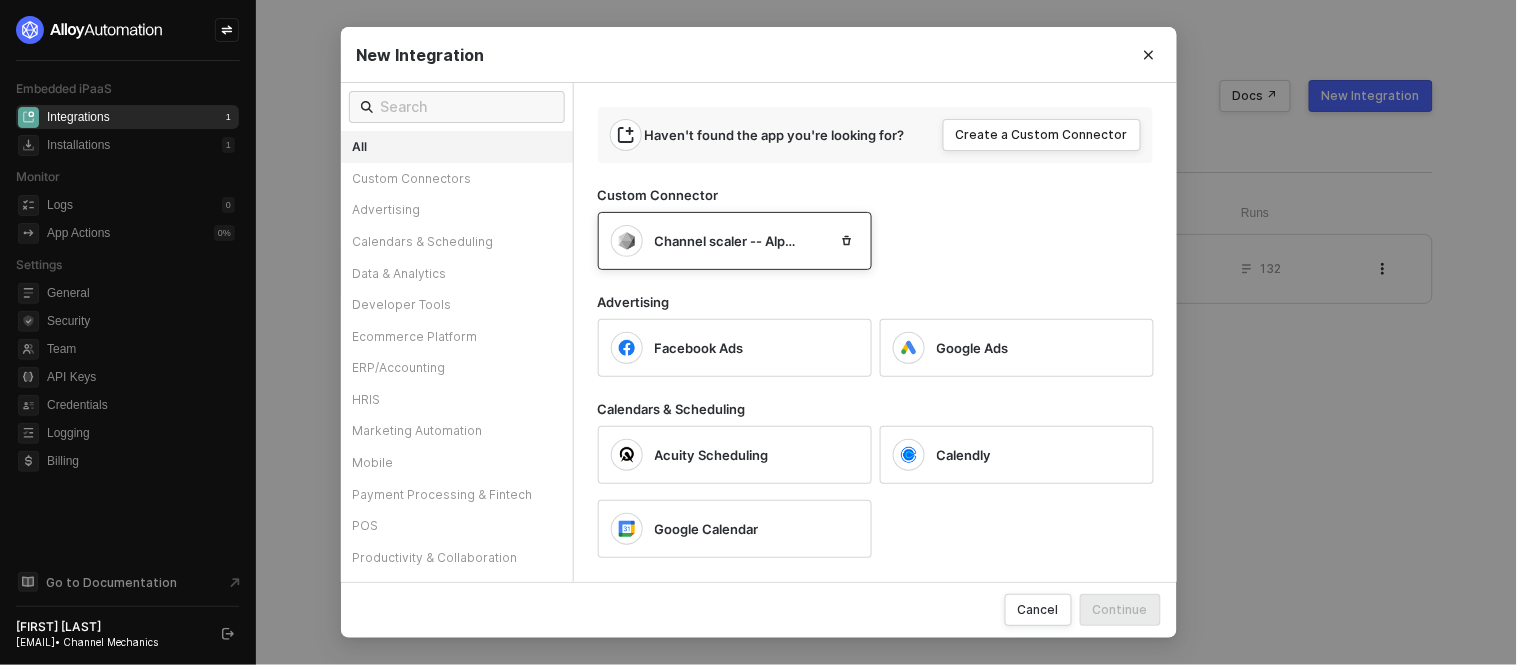 click on "Channel scaler -- Alpha" at bounding box center [726, 241] 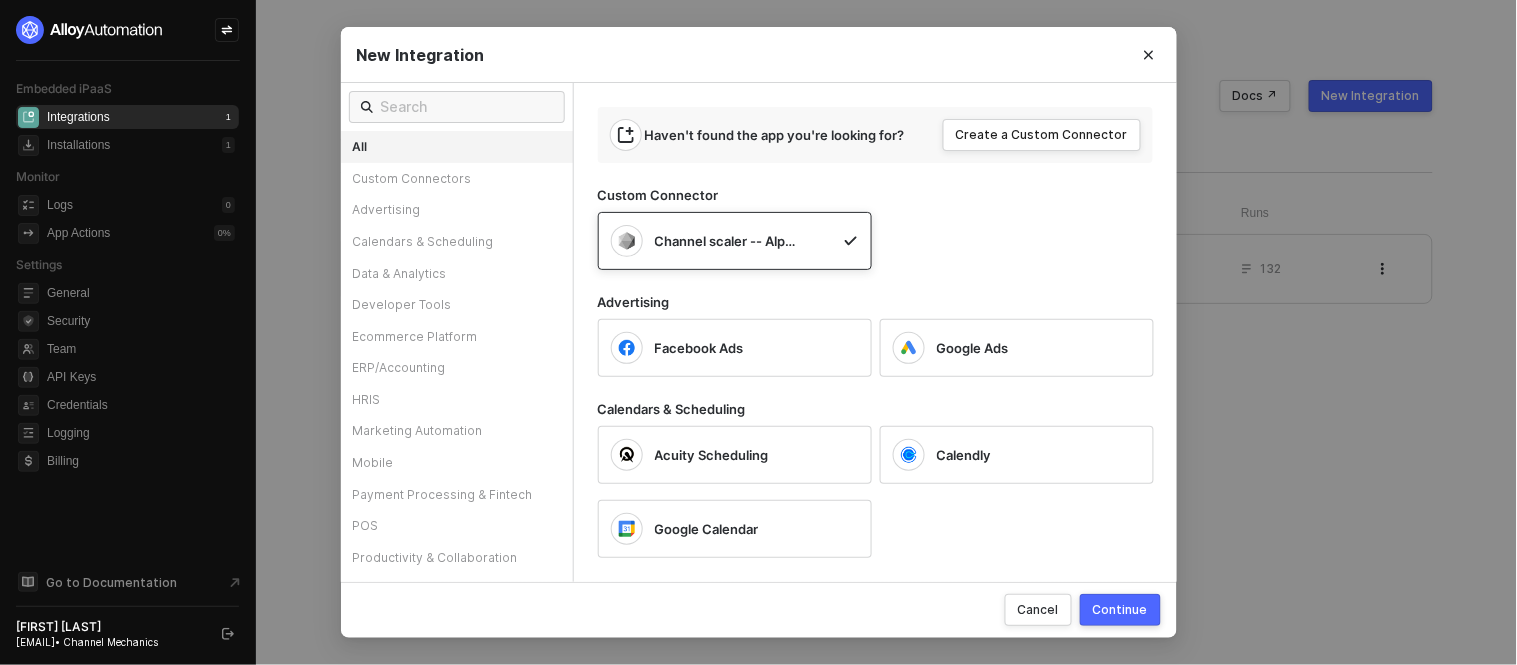 click on "Continue" at bounding box center [1120, 610] 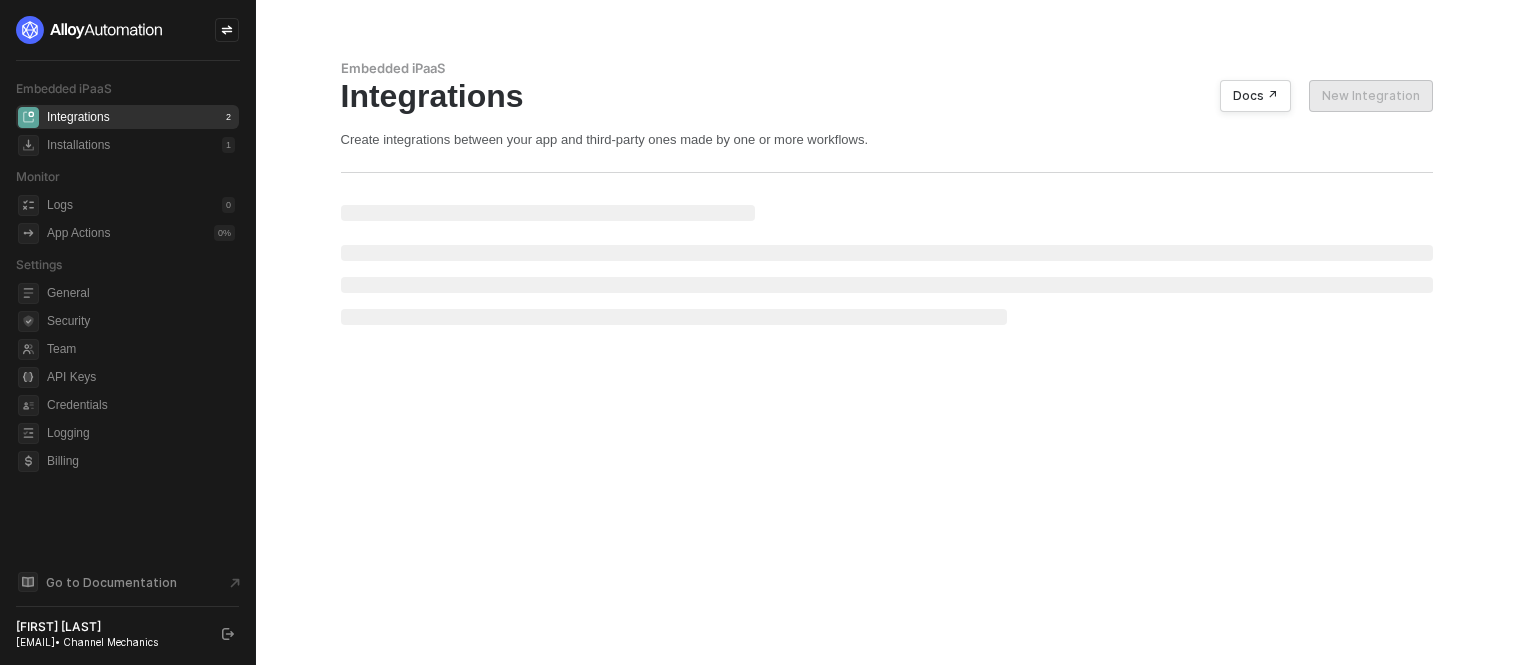scroll, scrollTop: 0, scrollLeft: 0, axis: both 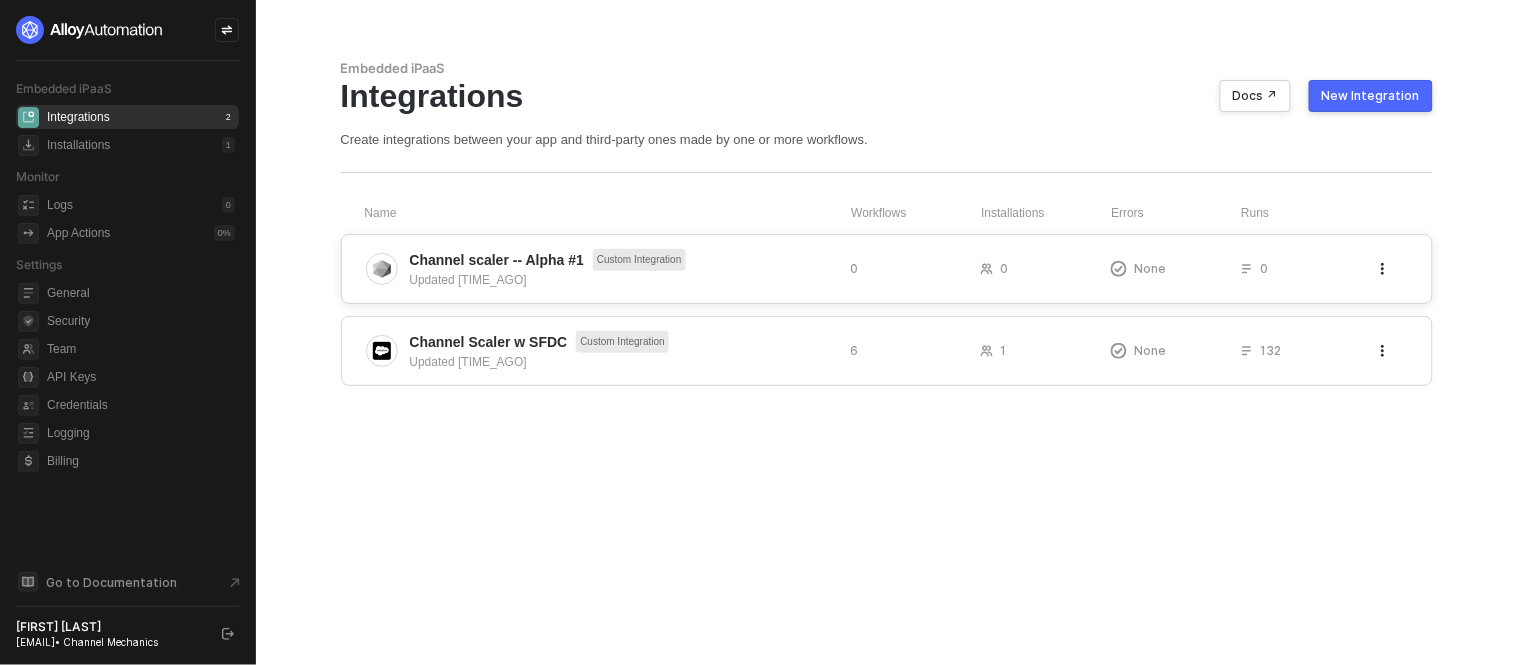 click at bounding box center (1383, 269) 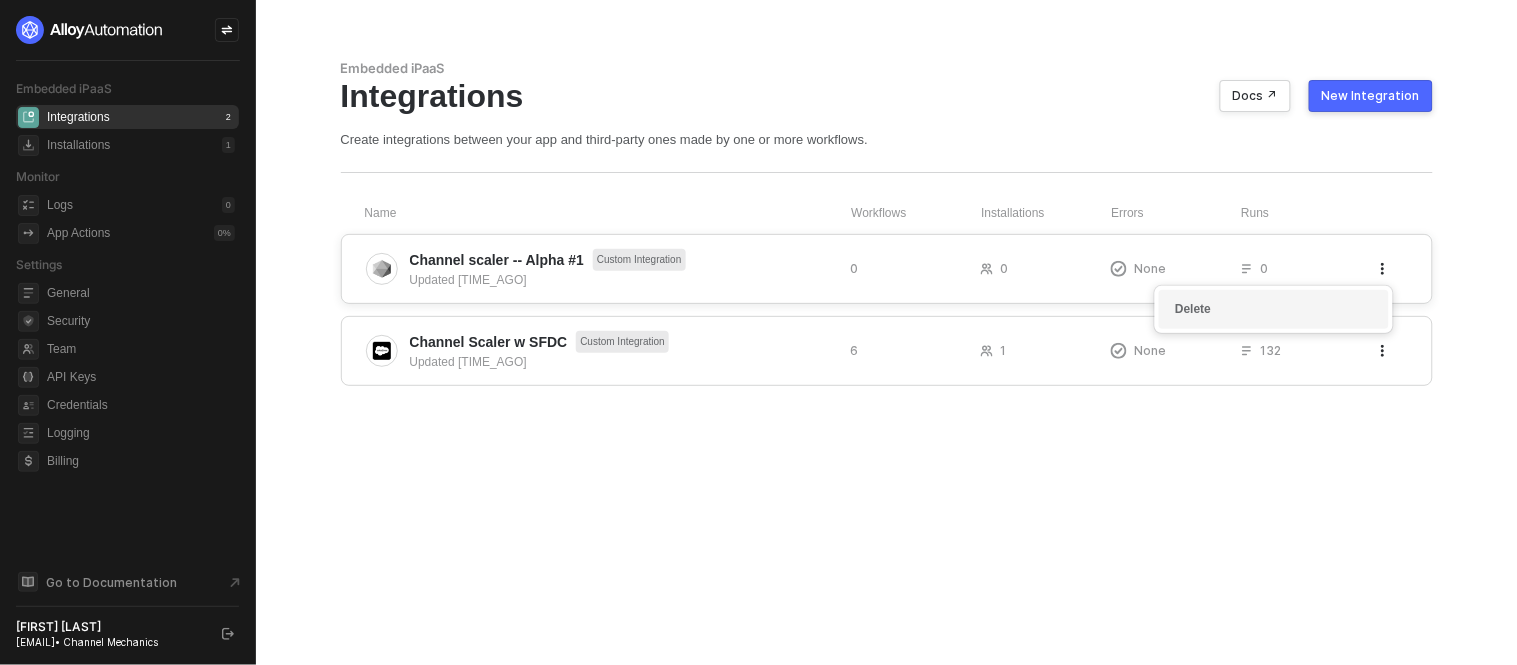 click on "Delete" at bounding box center [1274, 309] 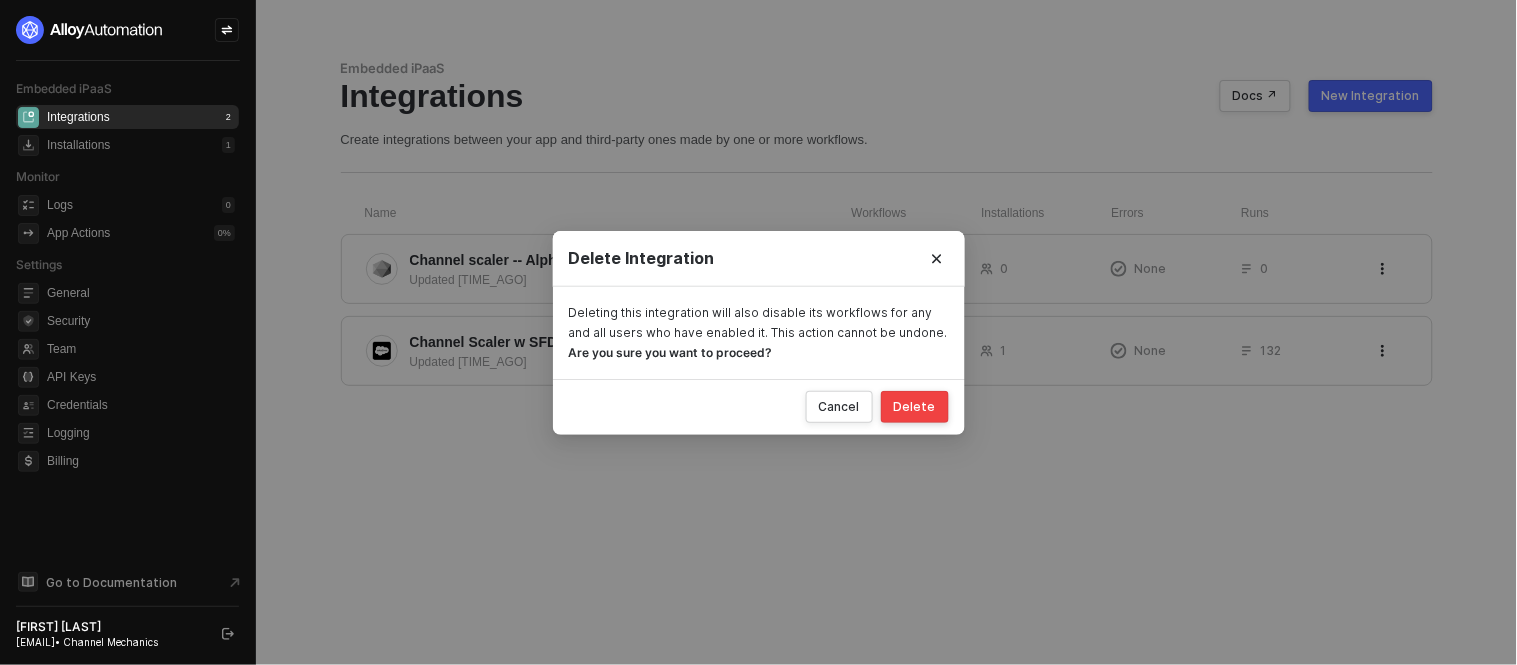 click on "Delete" at bounding box center (915, 407) 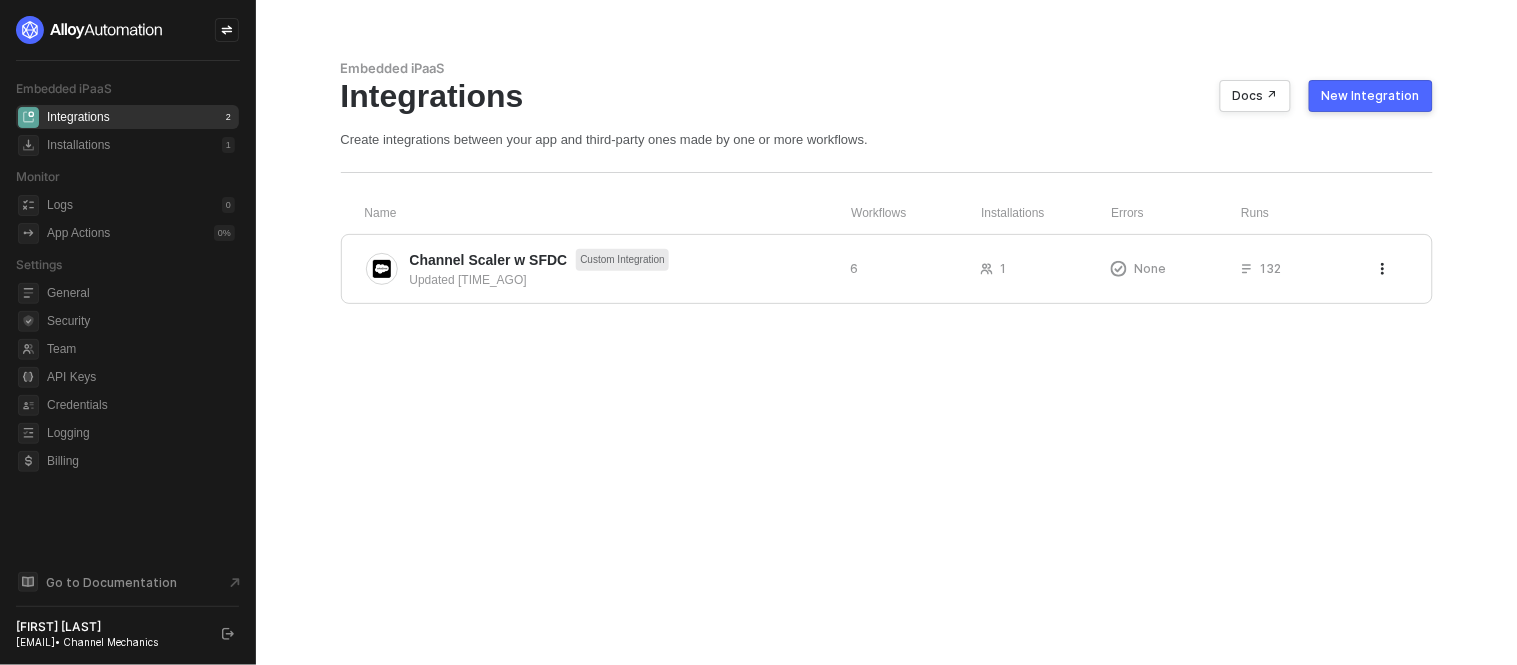click on "Name" at bounding box center [608, 213] 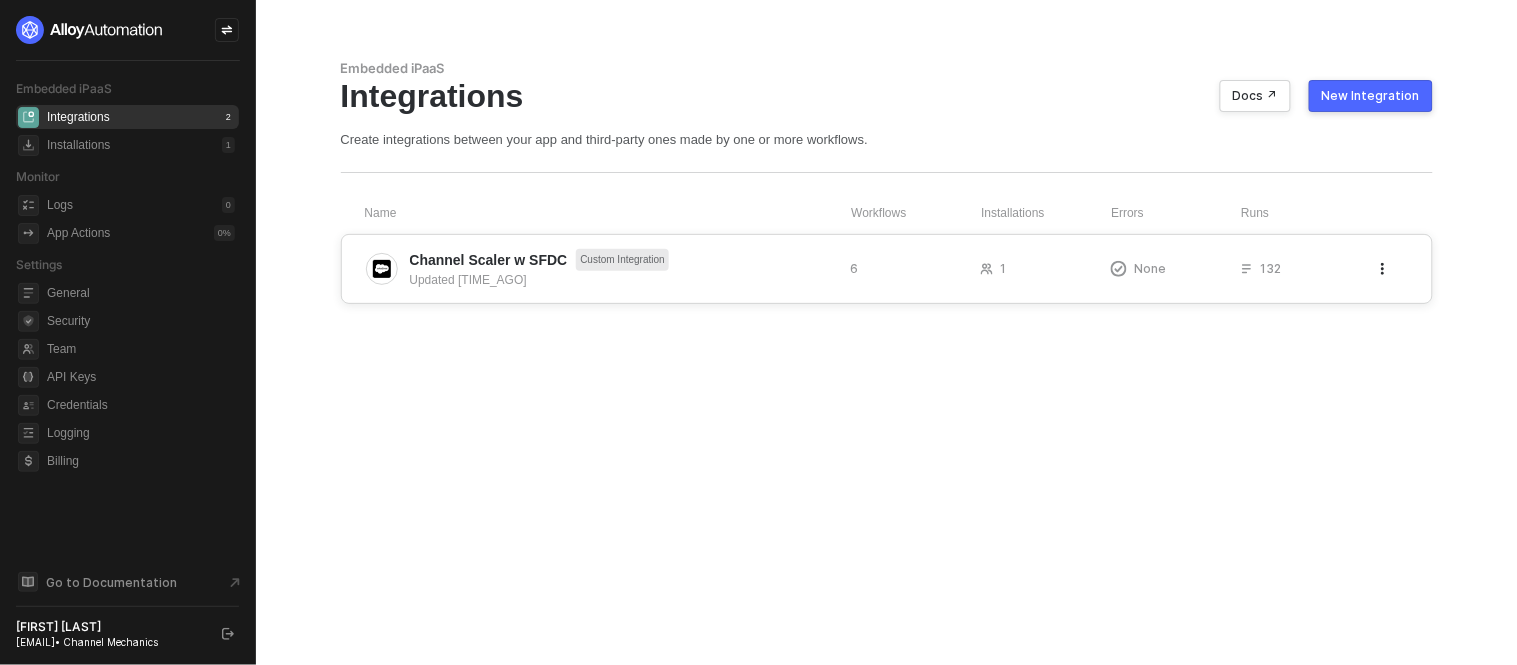click on "Channel Scaler w SFDC Custom Integration Updated 2 days ago 6 1 None 132" at bounding box center (887, 269) 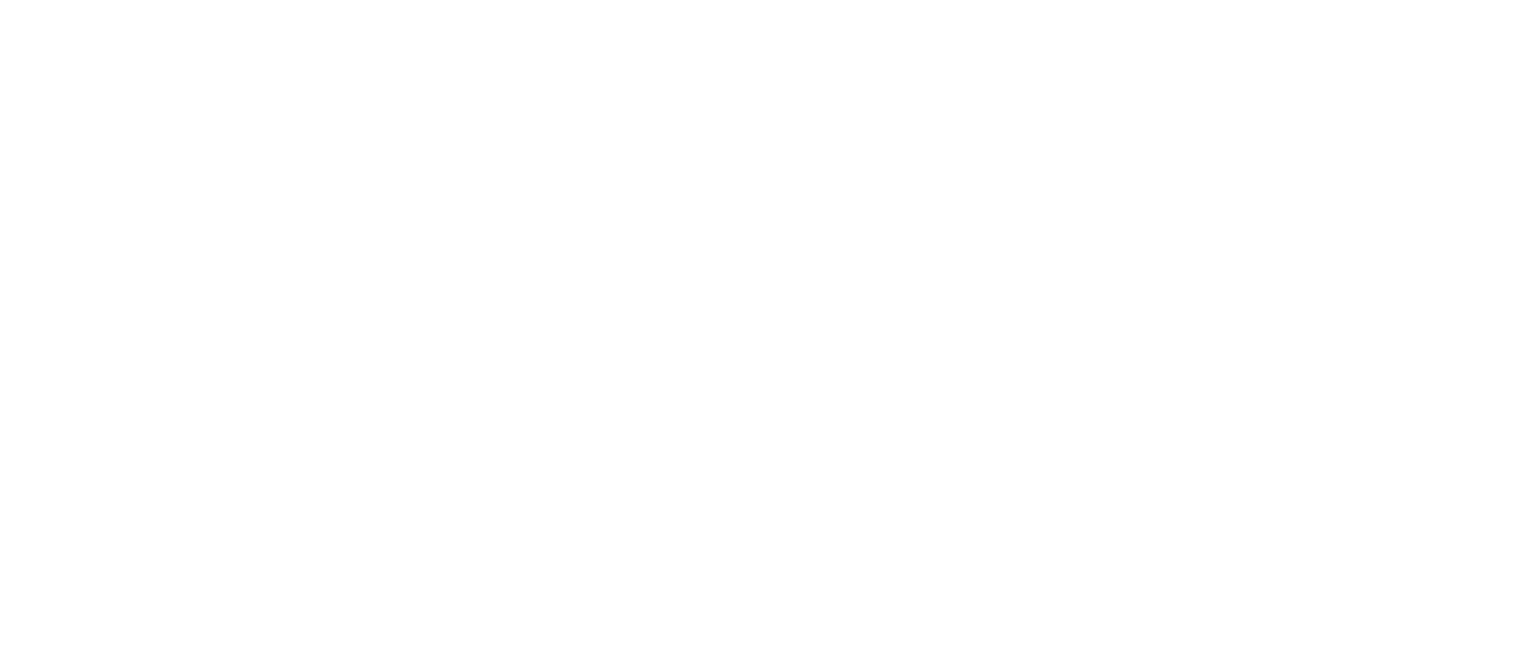 scroll, scrollTop: 0, scrollLeft: 0, axis: both 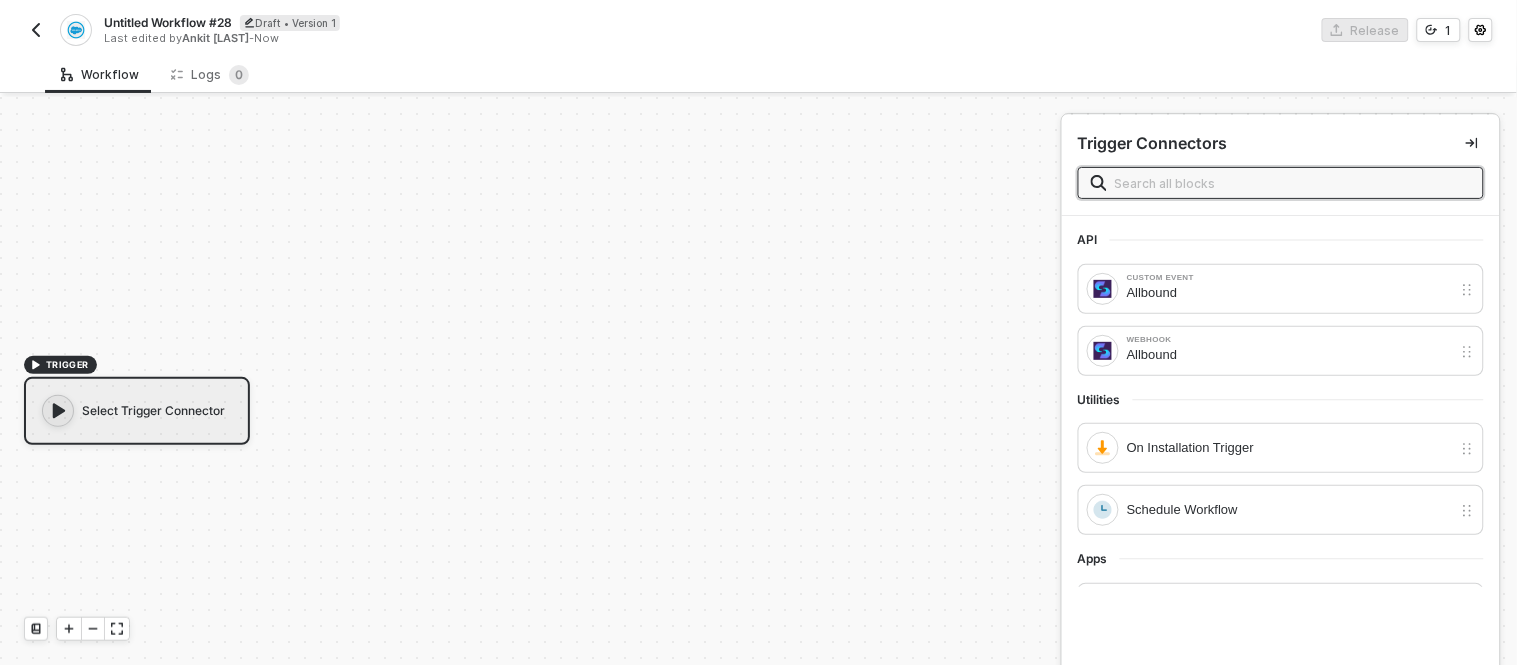 click on "TRIGGER Select Trigger Connector" at bounding box center (525, 399) 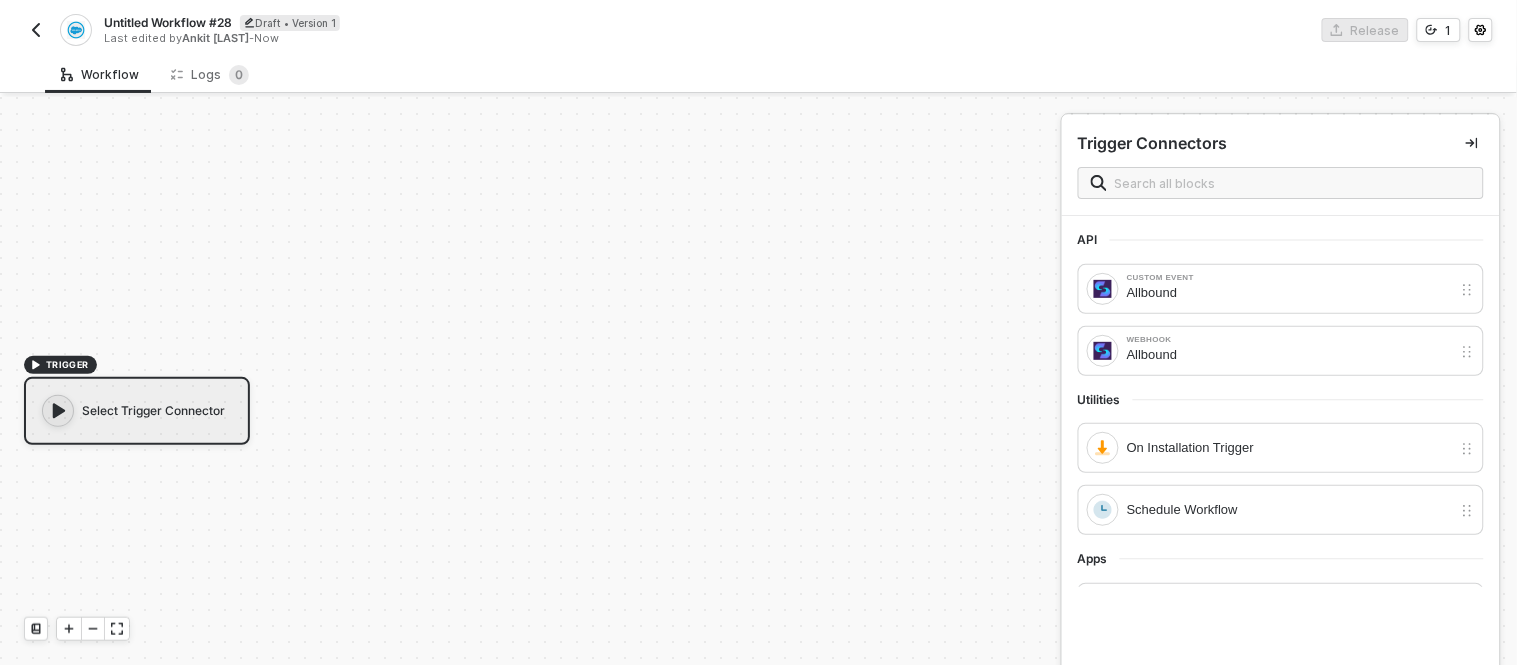 click on "Untitled Workflow #28" at bounding box center (168, 22) 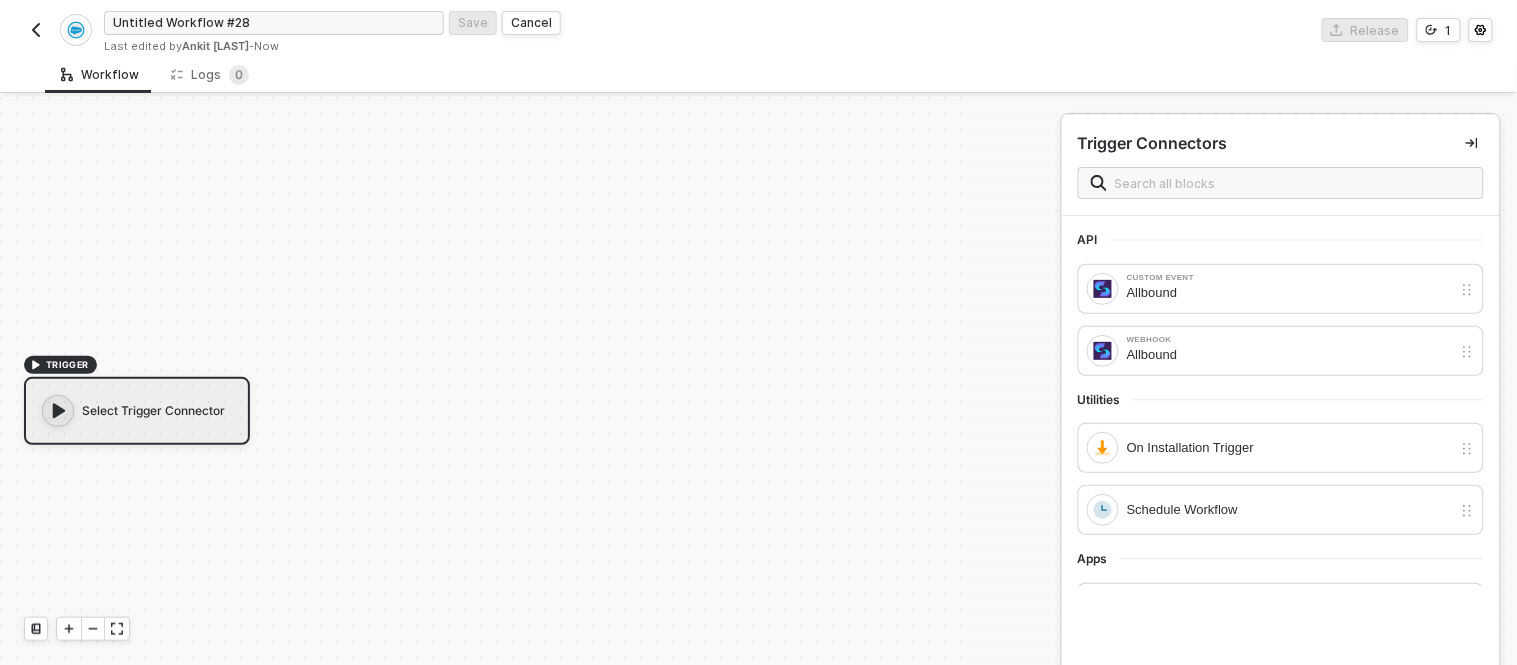 click on "Untitled Workflow #28" at bounding box center [274, 23] 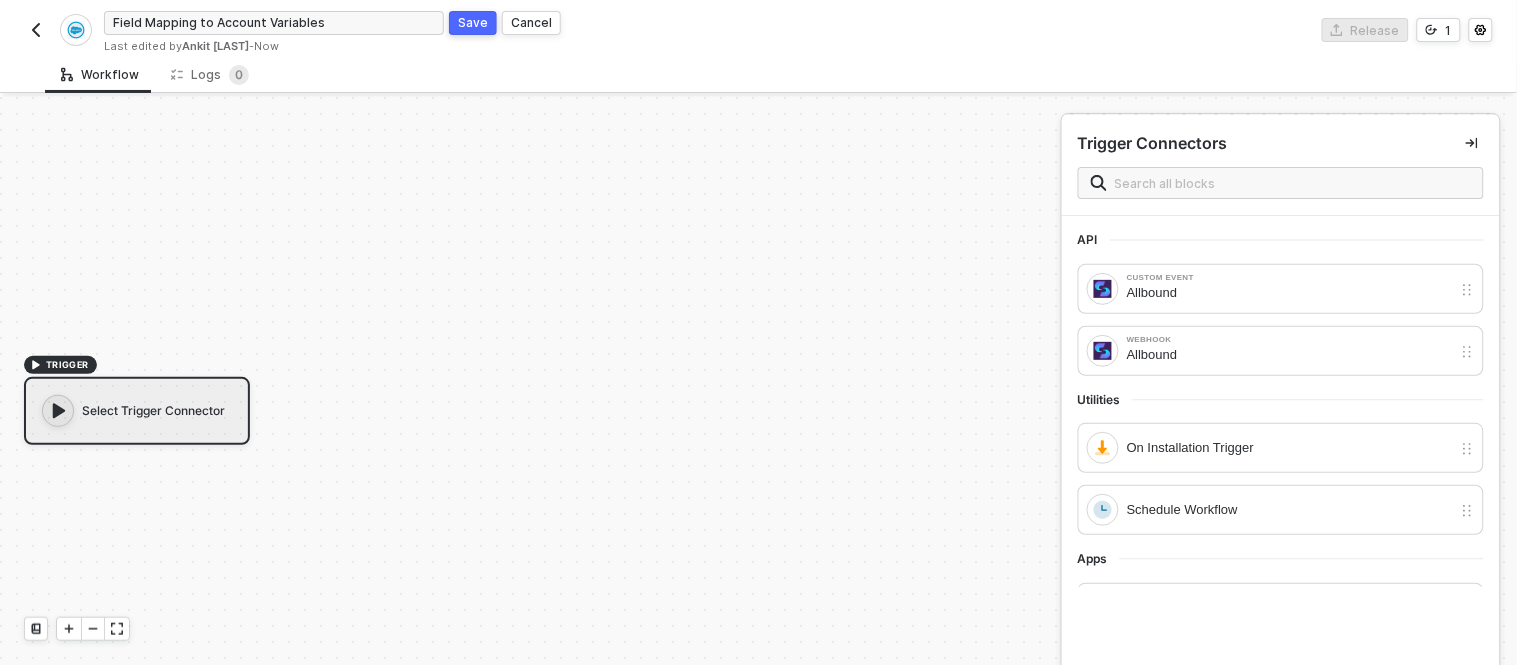 click on "TRIGGER Select Trigger Connector" at bounding box center (525, 399) 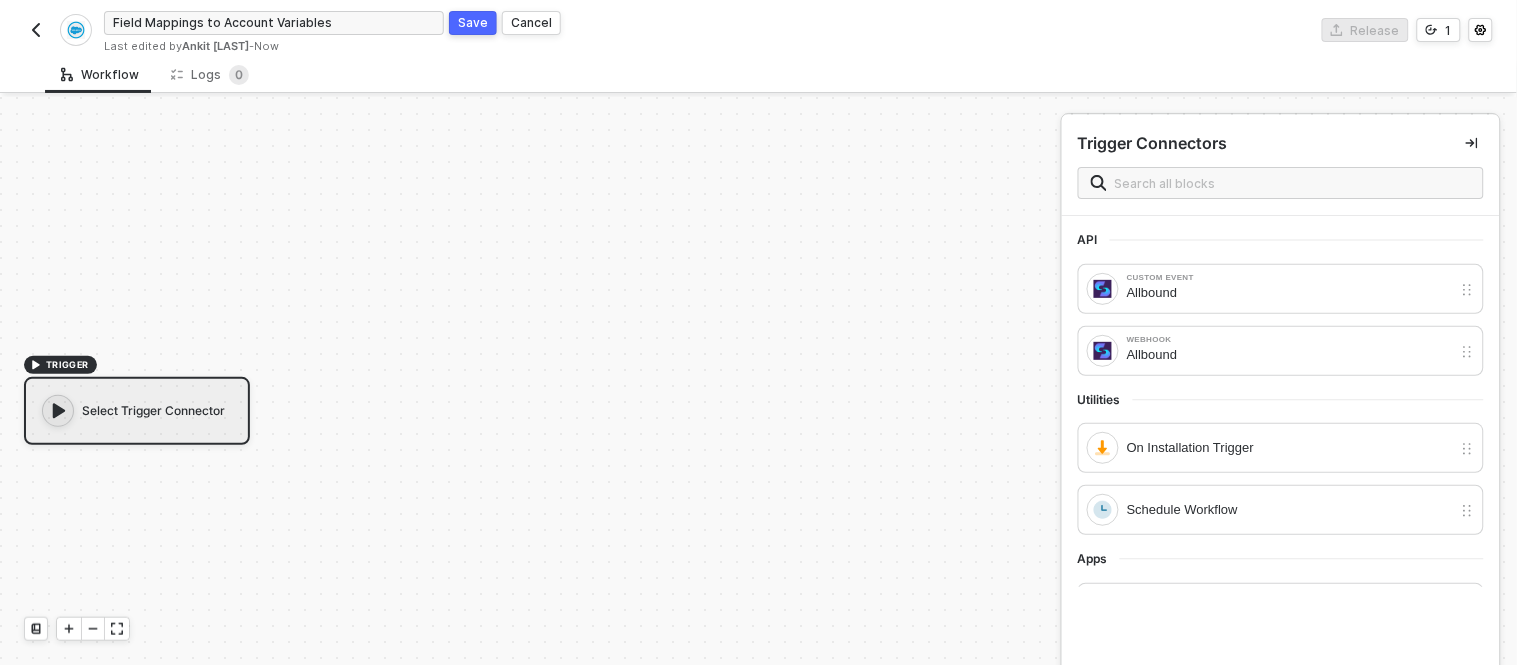 type on "Field Mappings to Account Variables" 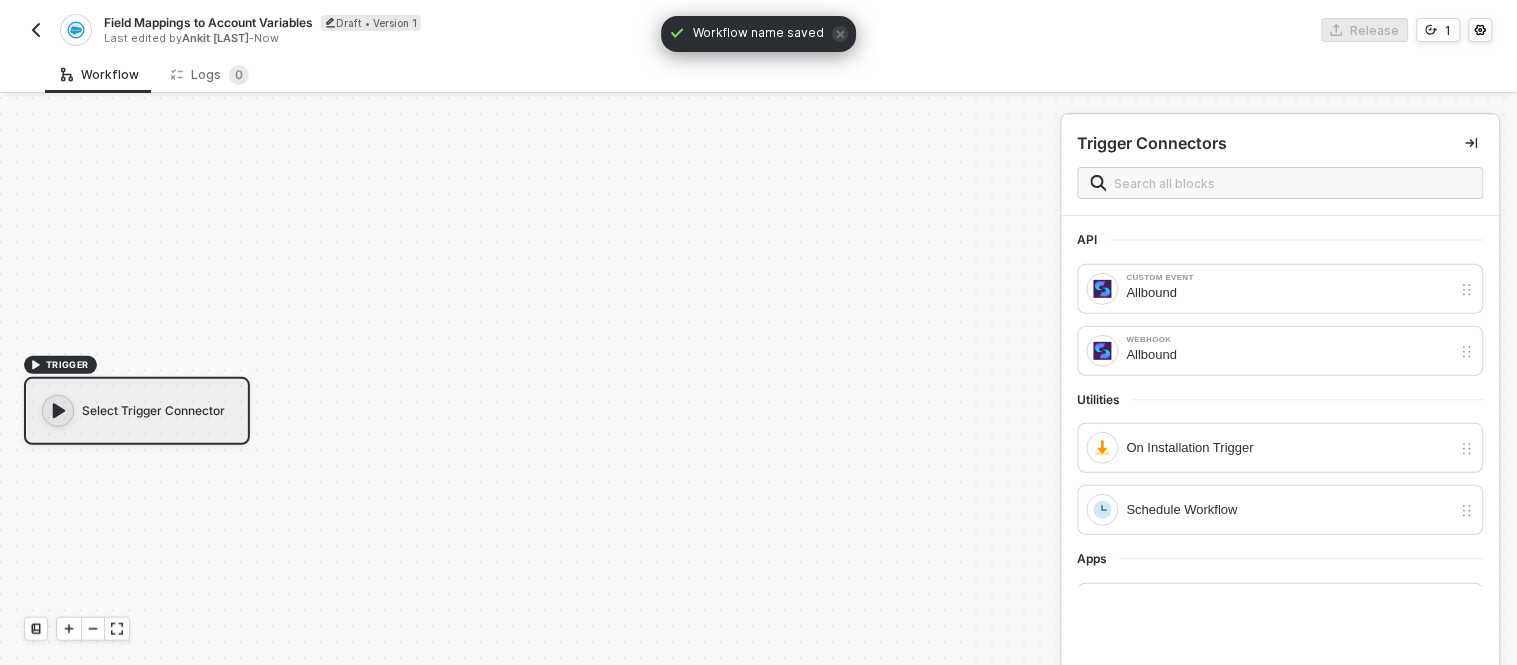 click on "Workflow Logs 0" at bounding box center [781, 74] 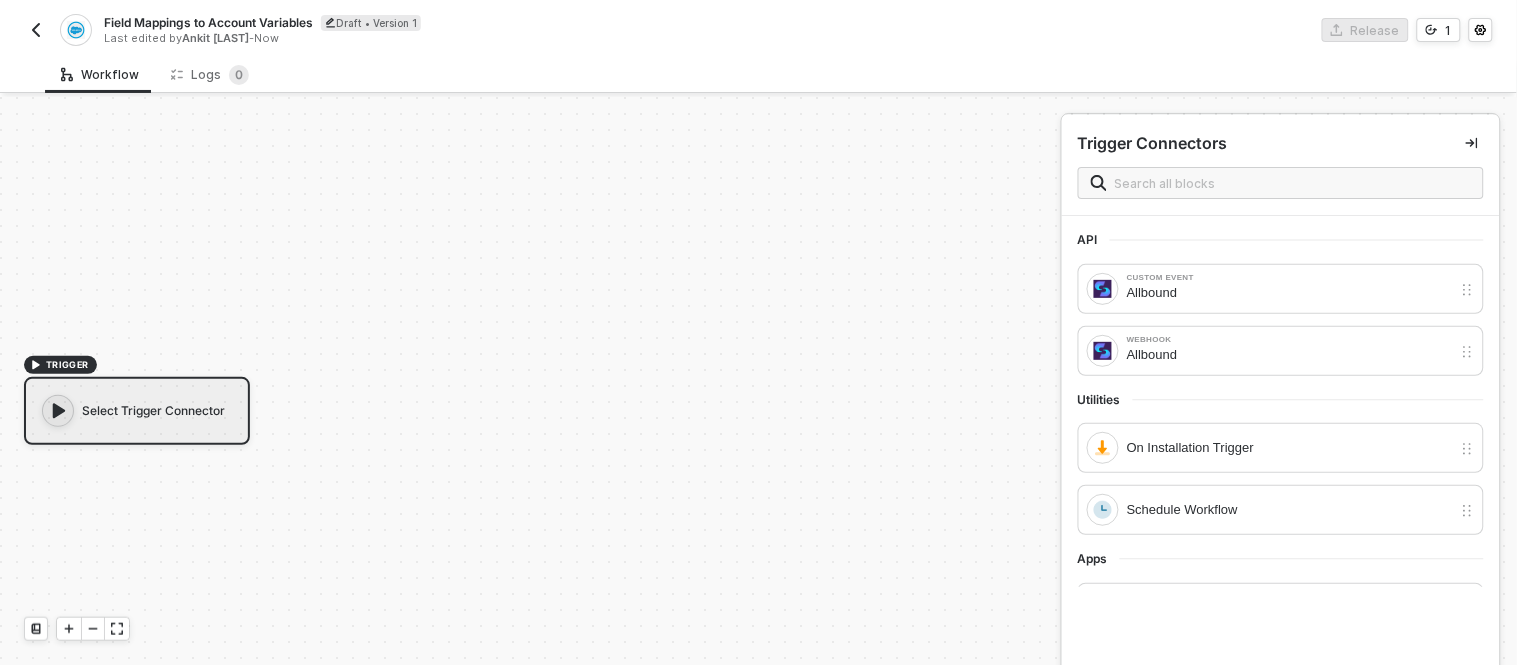 click on "TRIGGER Select Trigger Connector" at bounding box center (525, 399) 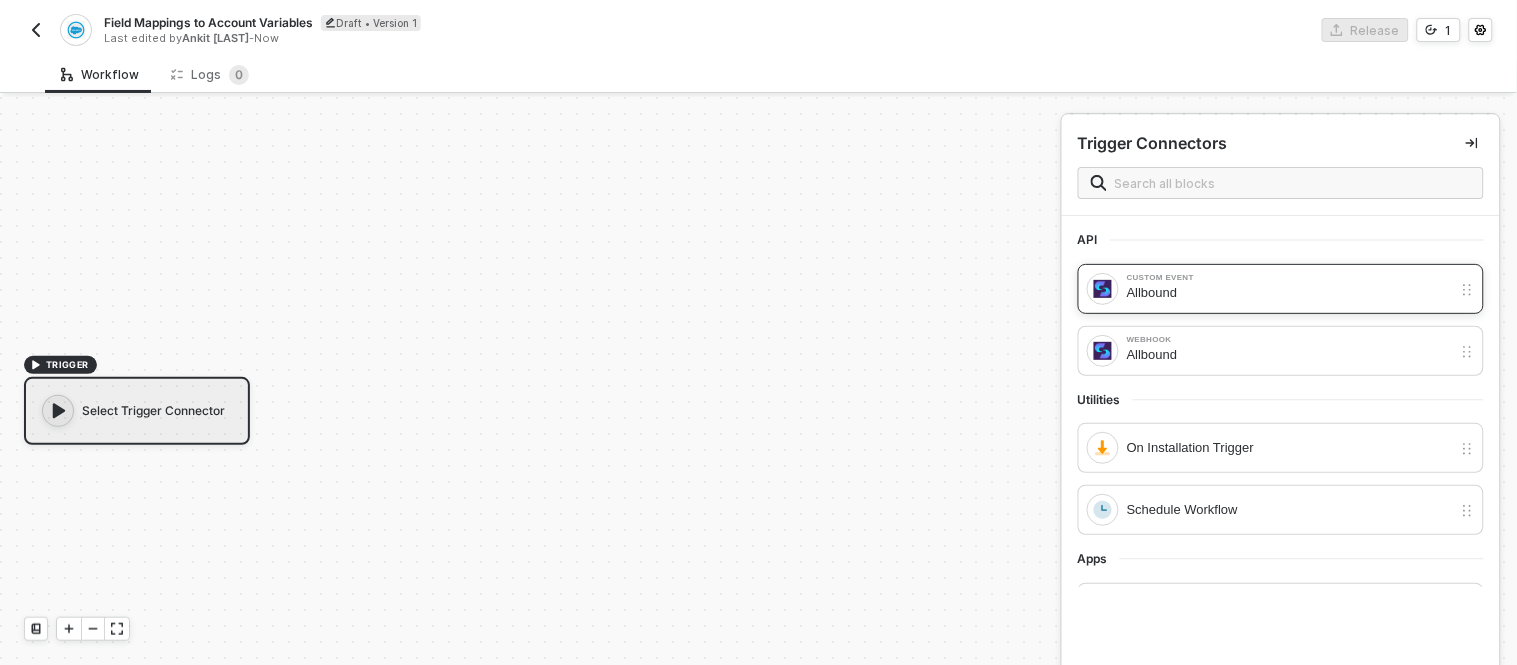click on "Allbound" at bounding box center (1289, 293) 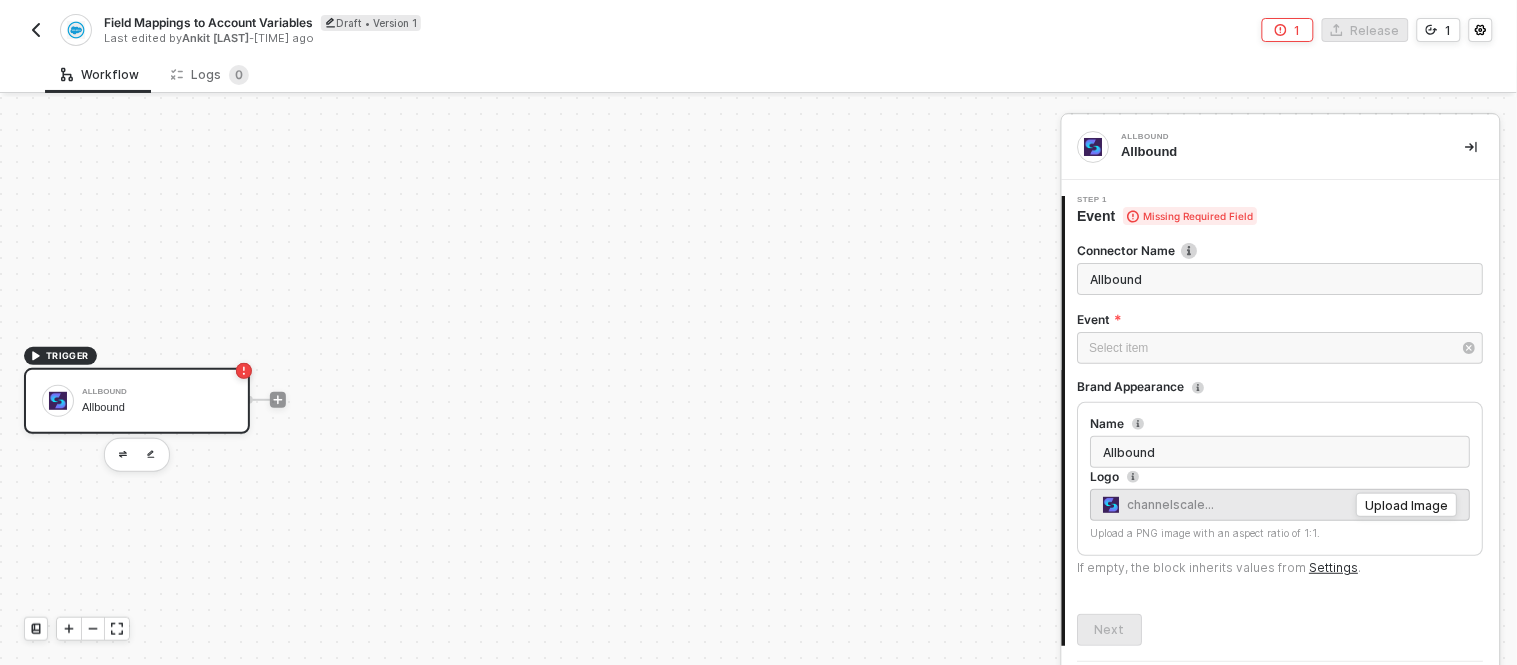 click on "Allbound Allbound" at bounding box center [157, 401] 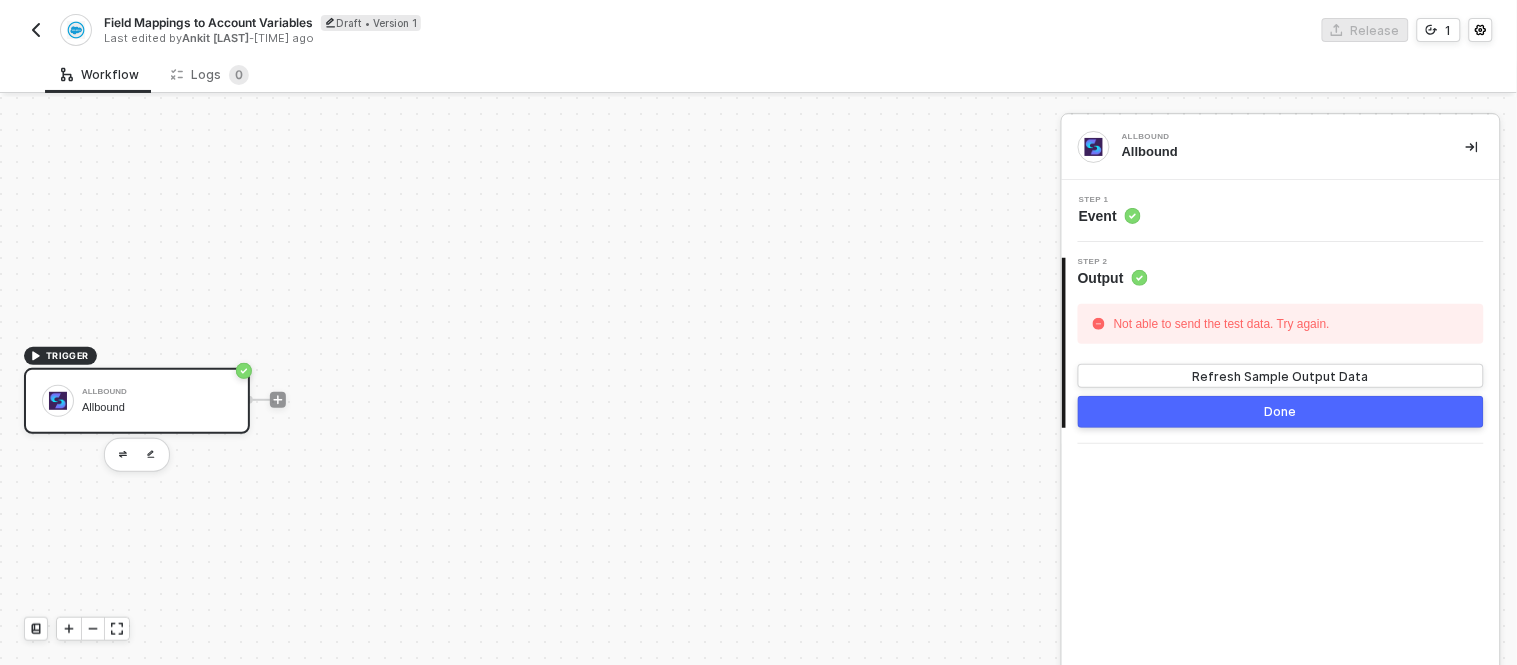 click on "Step 1 Event" at bounding box center [1283, 211] 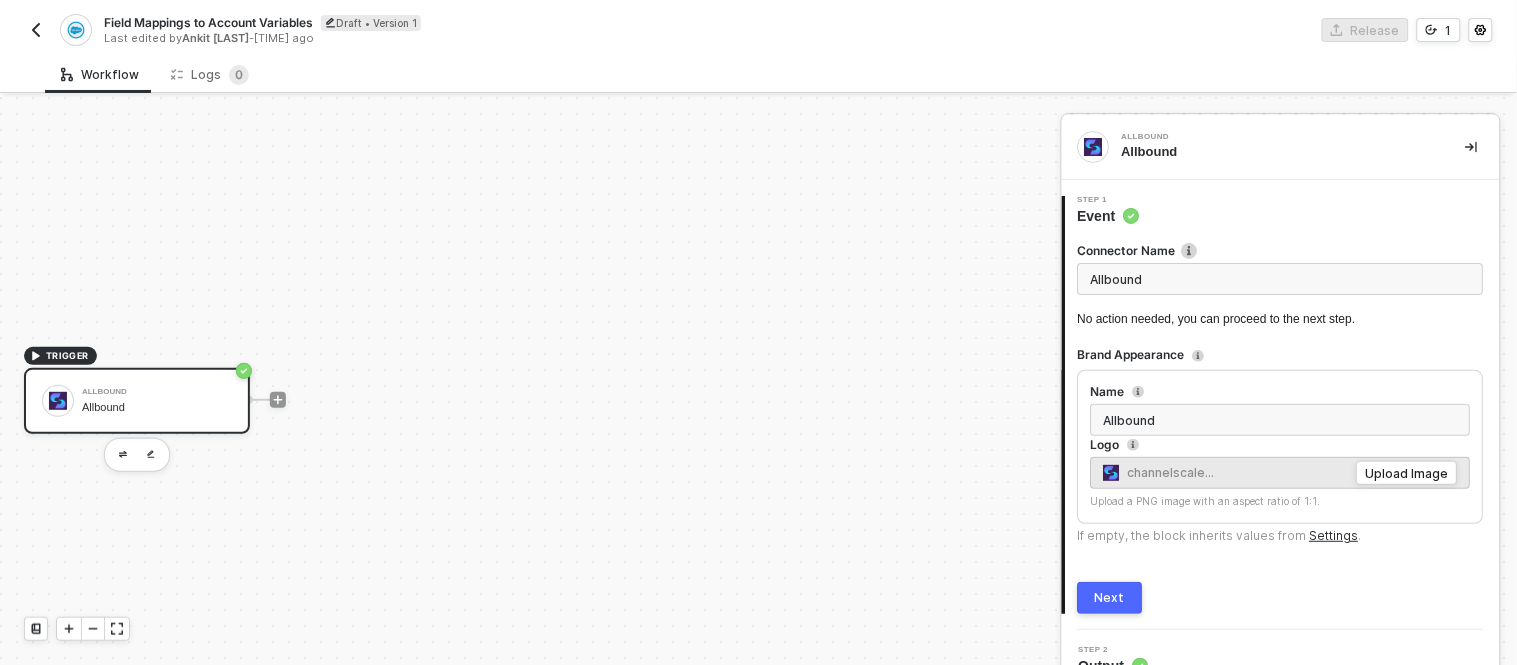 click on "Connector Name Allbound No action needed, you can proceed to the next step." at bounding box center (1281, 285) 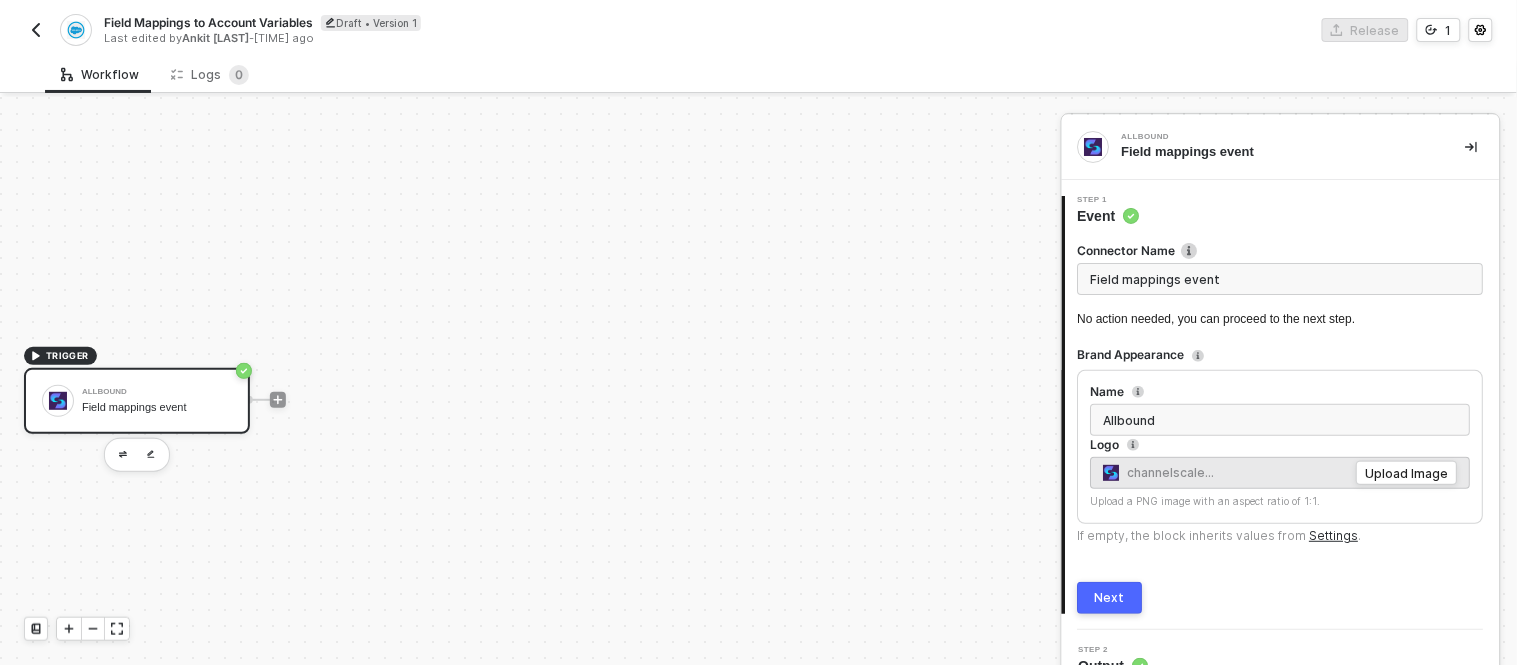 type on "Field mappings event" 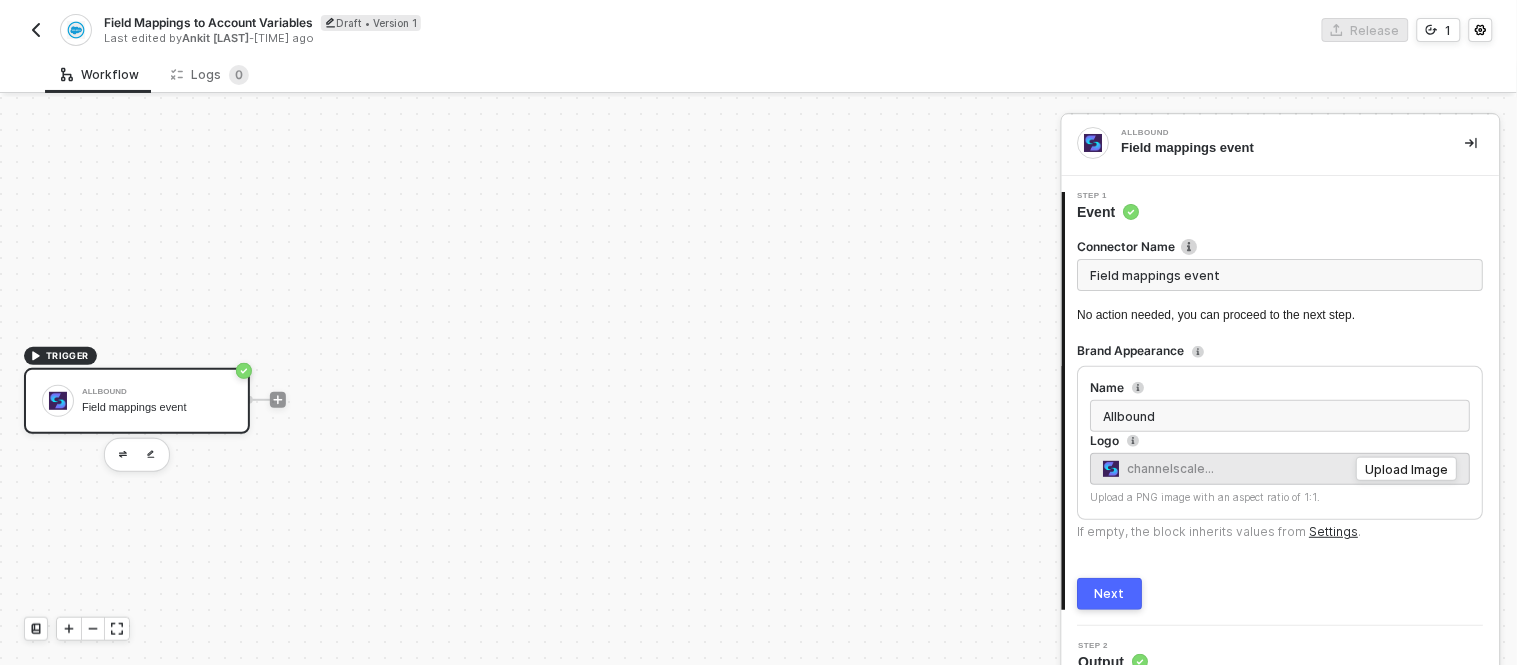 click on "Allbound" at bounding box center [1281, 416] 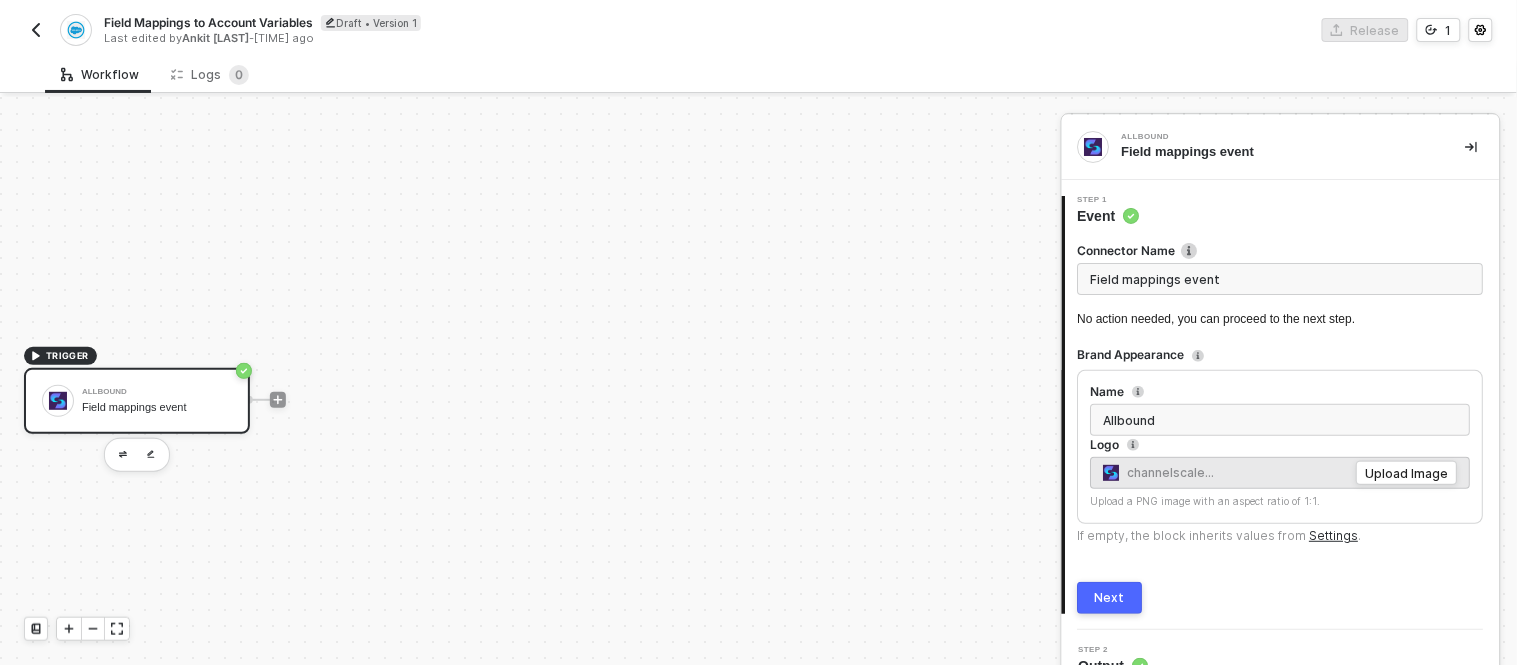 scroll, scrollTop: 40, scrollLeft: 0, axis: vertical 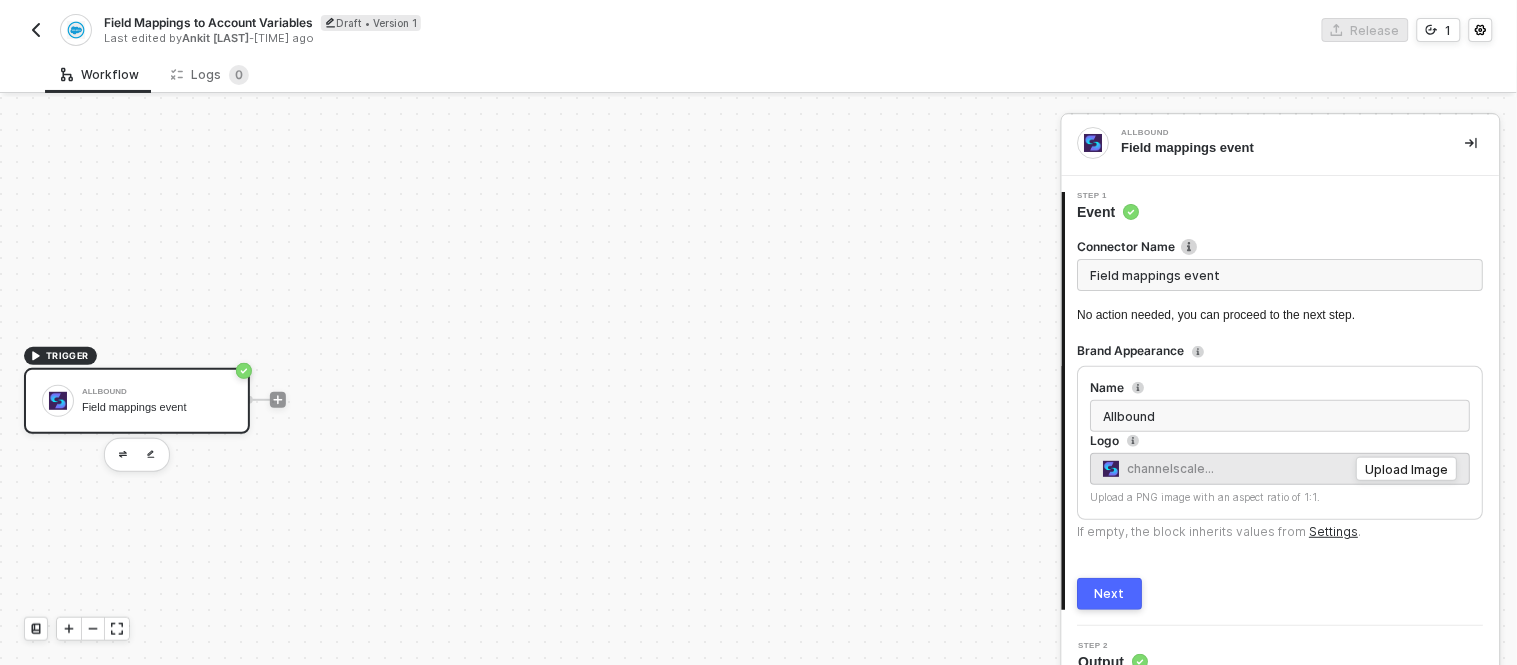 click on "Name" at bounding box center (1281, 387) 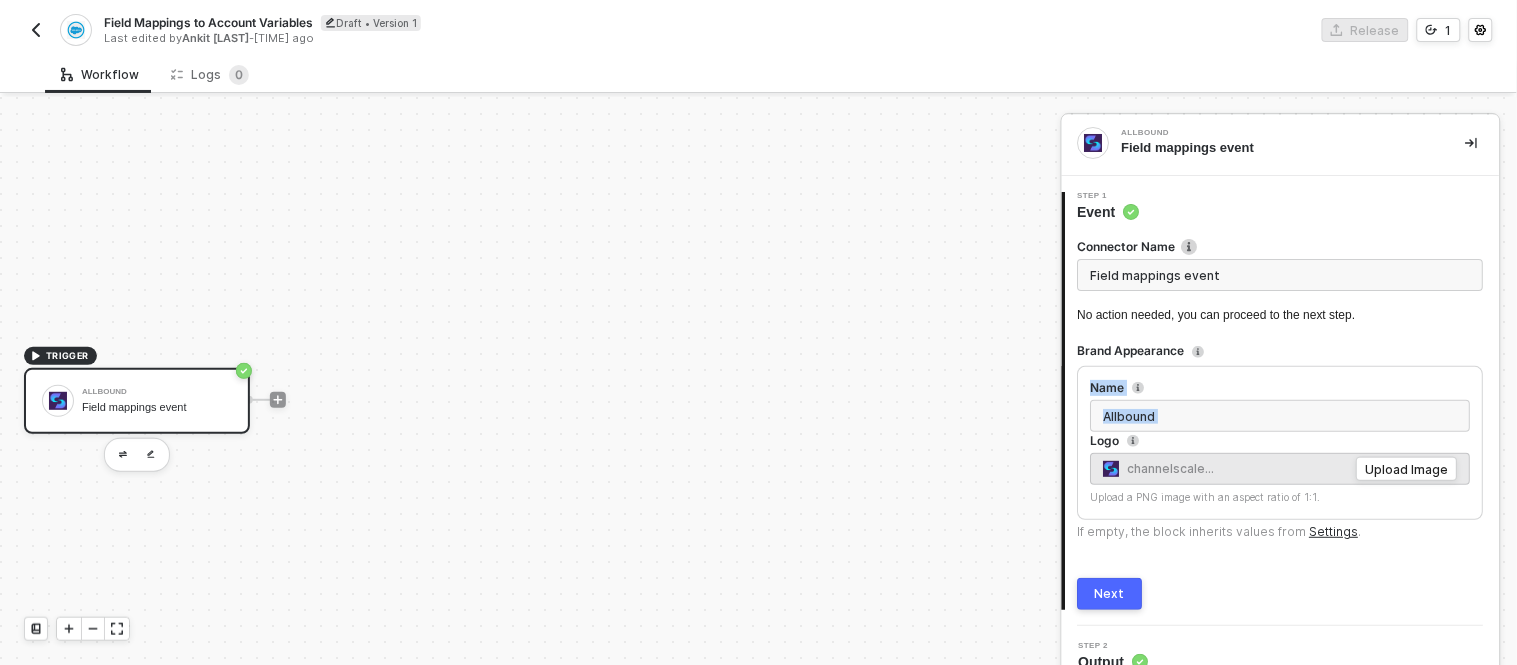 click on "Name" at bounding box center [1281, 387] 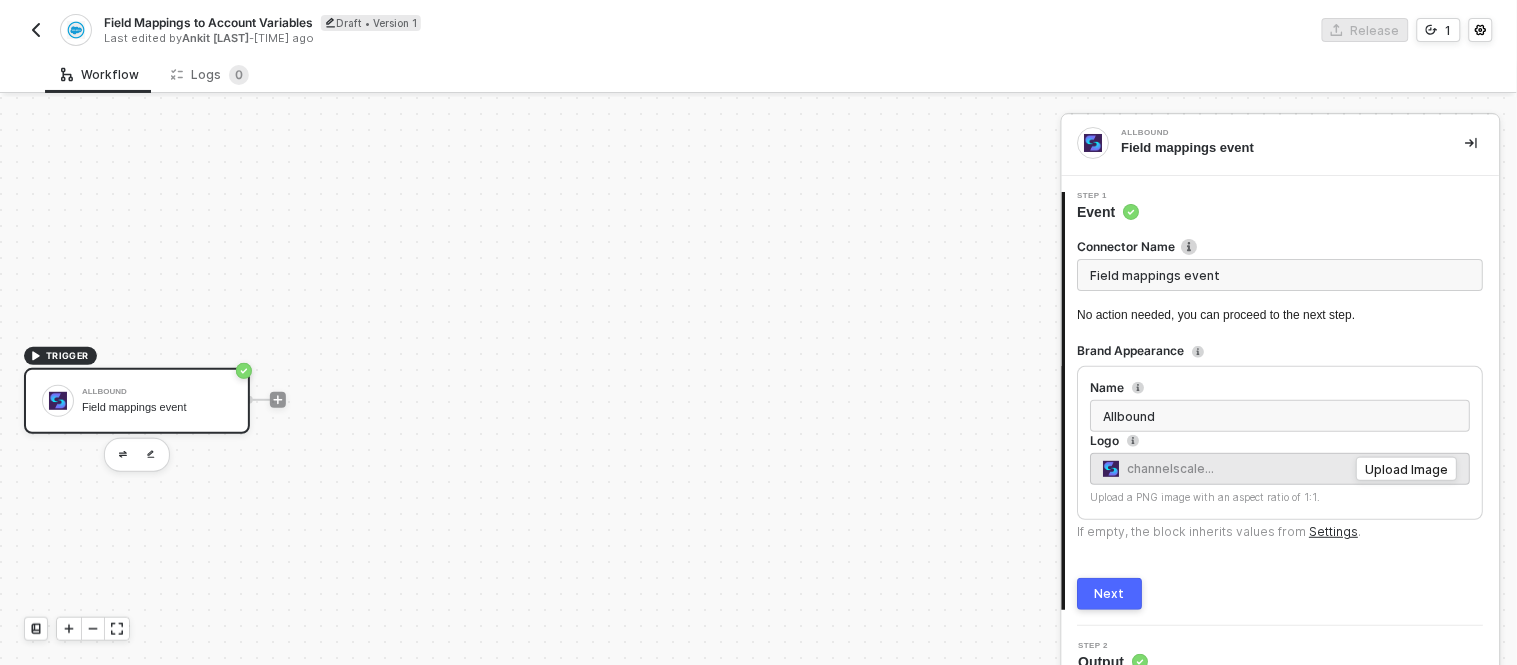 click on "Allbound" at bounding box center (1281, 416) 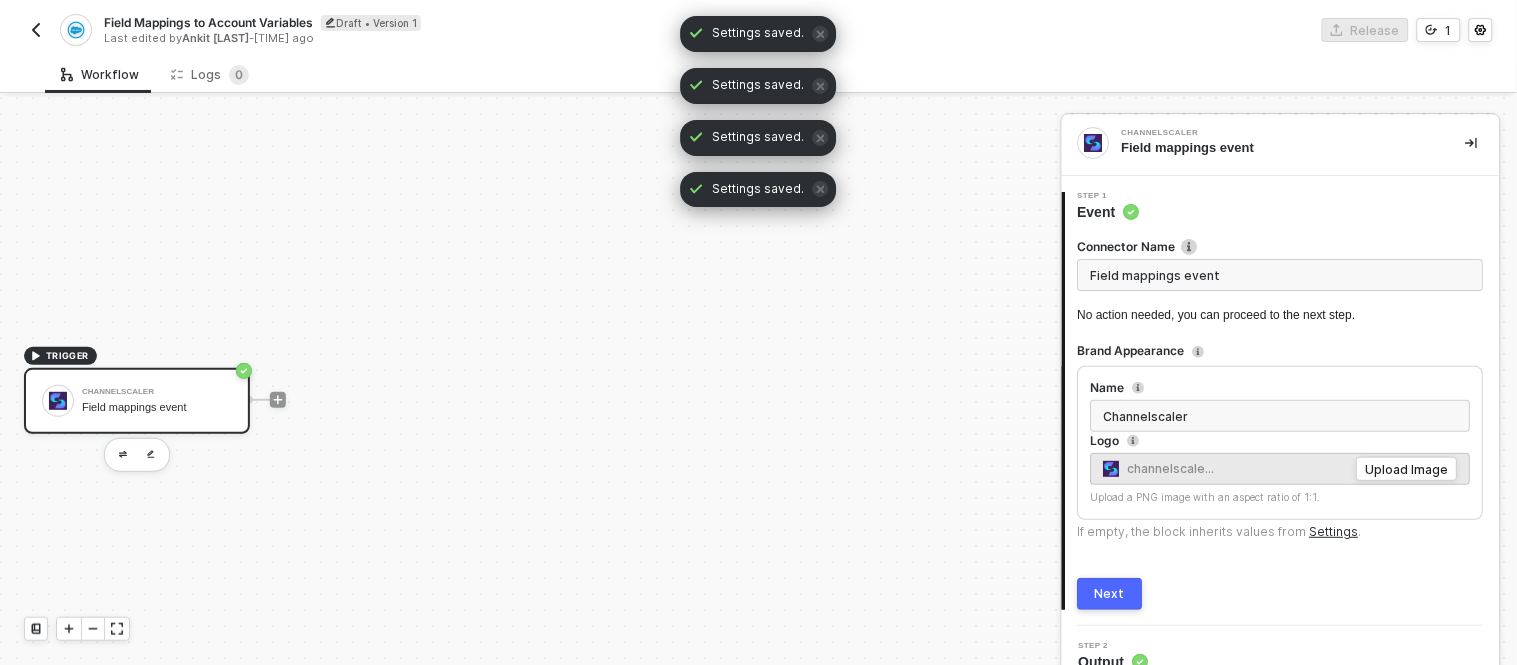 type on "Channelscaler" 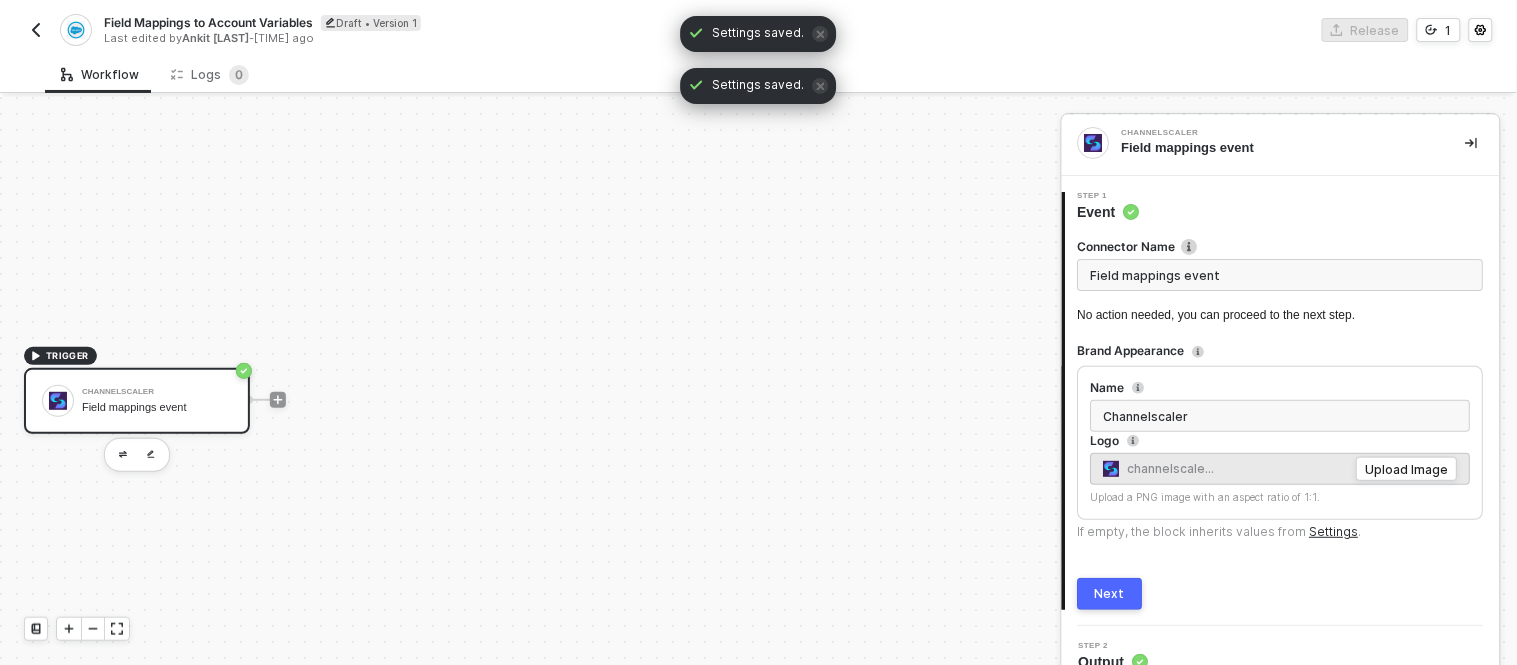 click on "Next" at bounding box center [1110, 594] 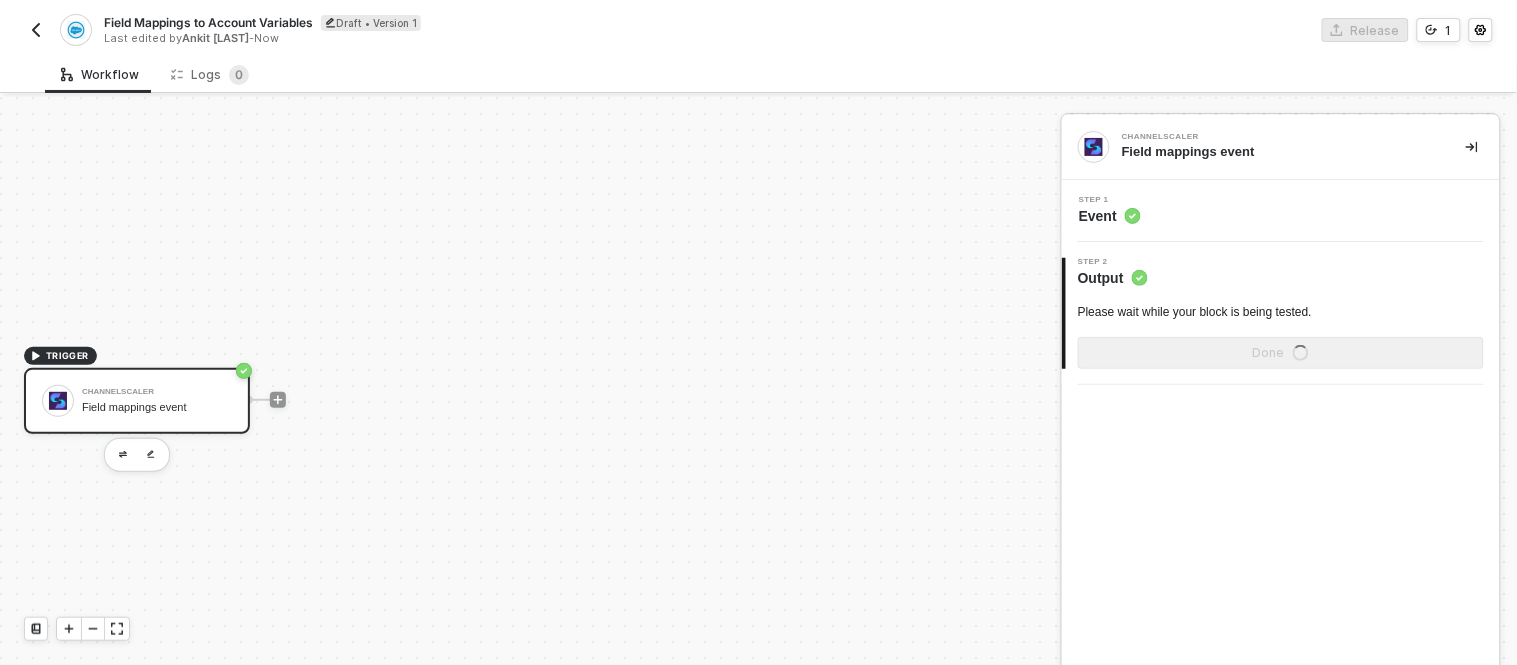 scroll, scrollTop: 0, scrollLeft: 0, axis: both 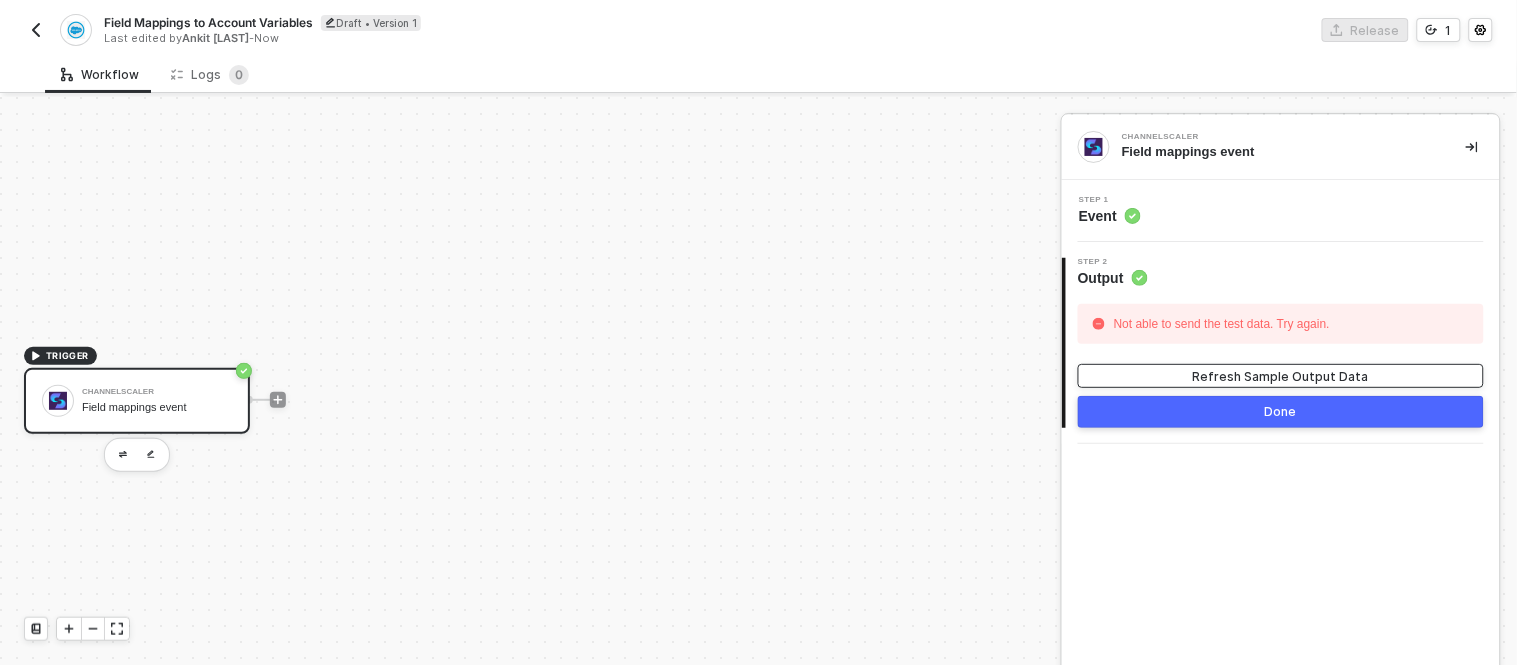 click on "Refresh Sample Output Data" at bounding box center (1281, 376) 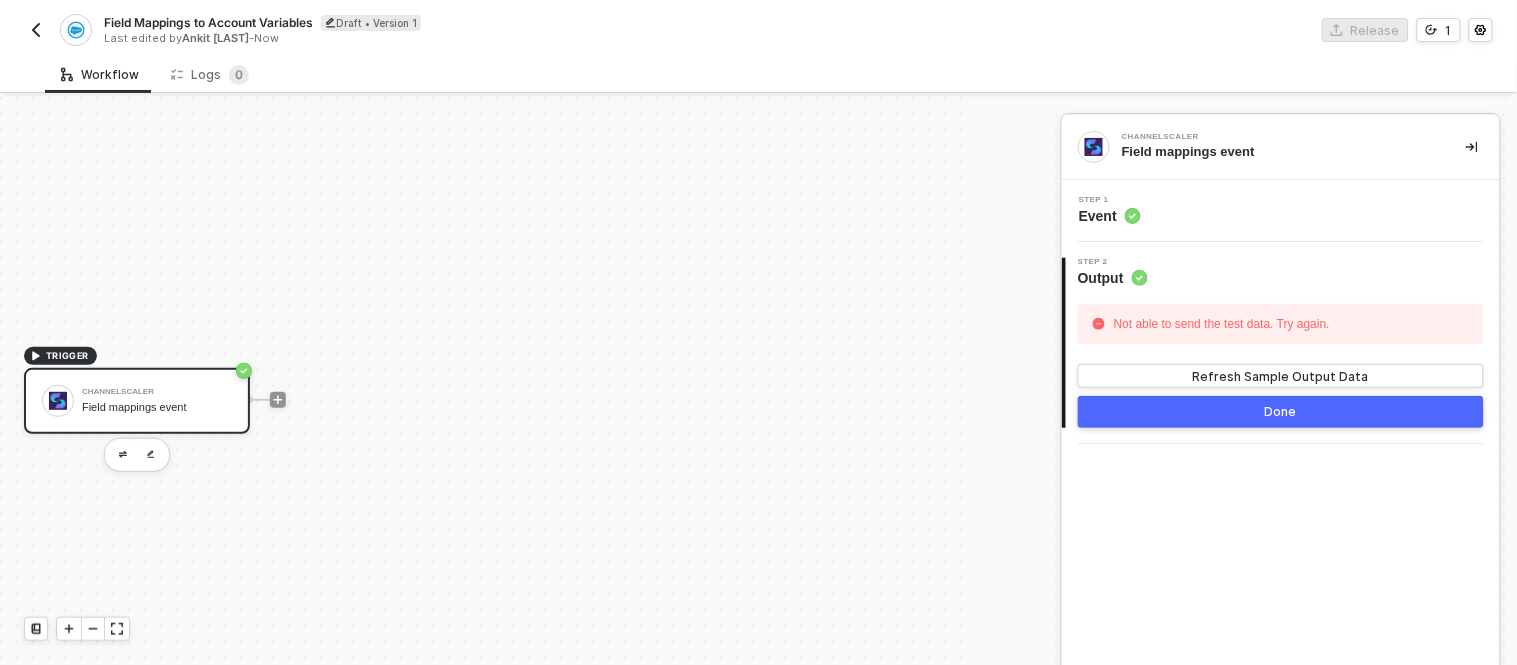 click on "Event" at bounding box center (1110, 216) 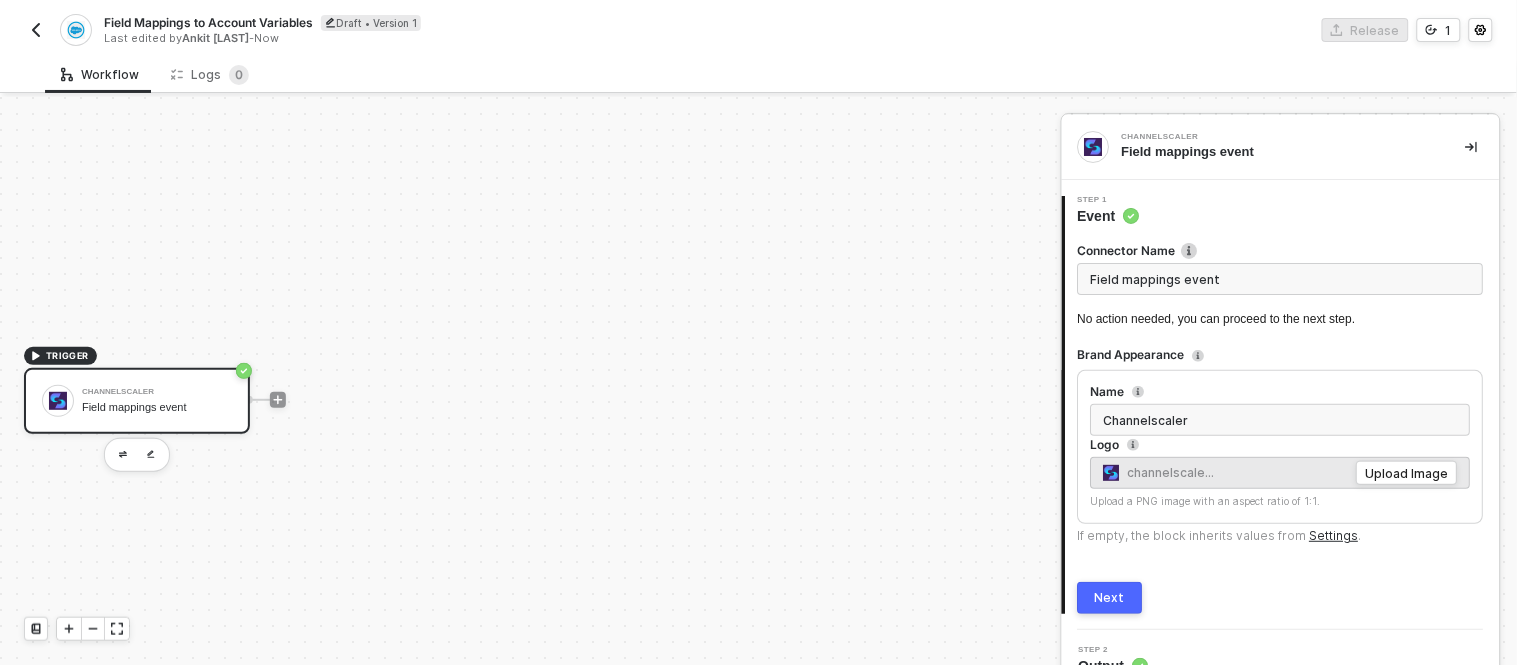 scroll, scrollTop: 40, scrollLeft: 0, axis: vertical 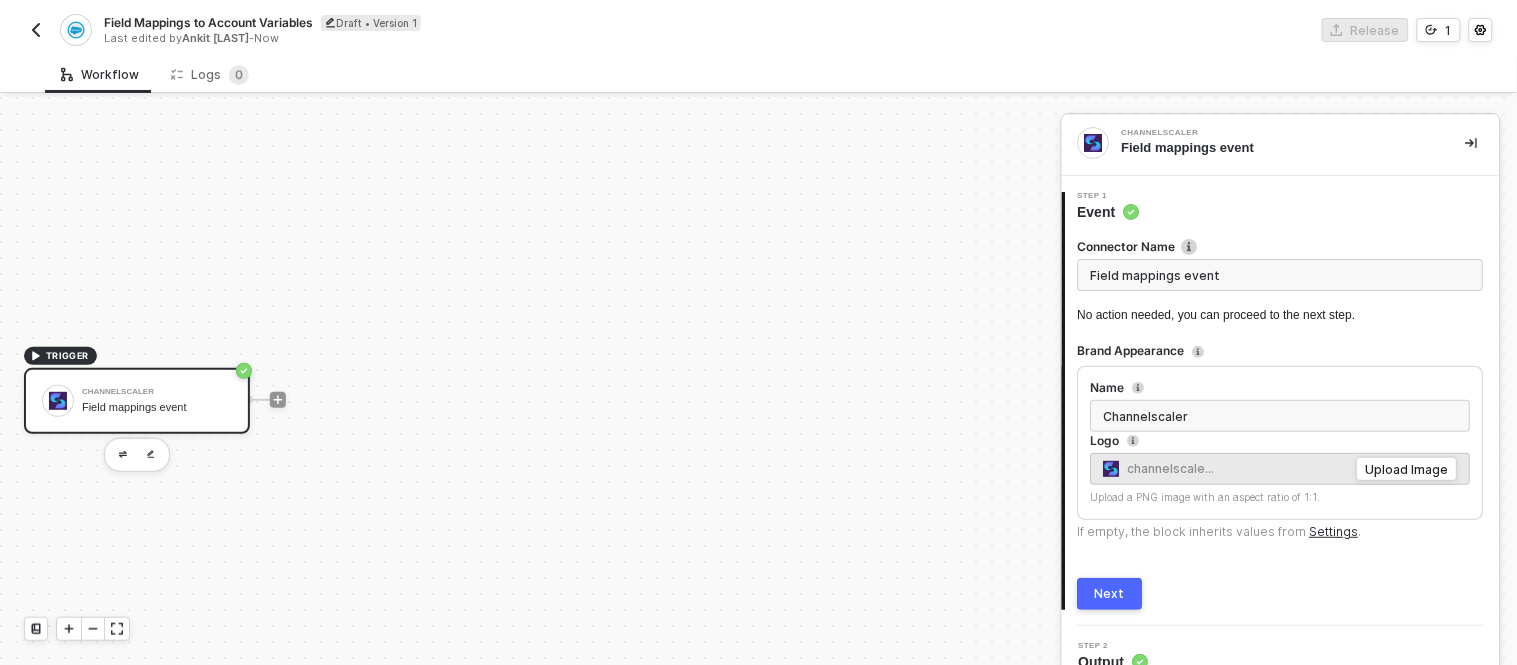 click on "Next" at bounding box center (1110, 594) 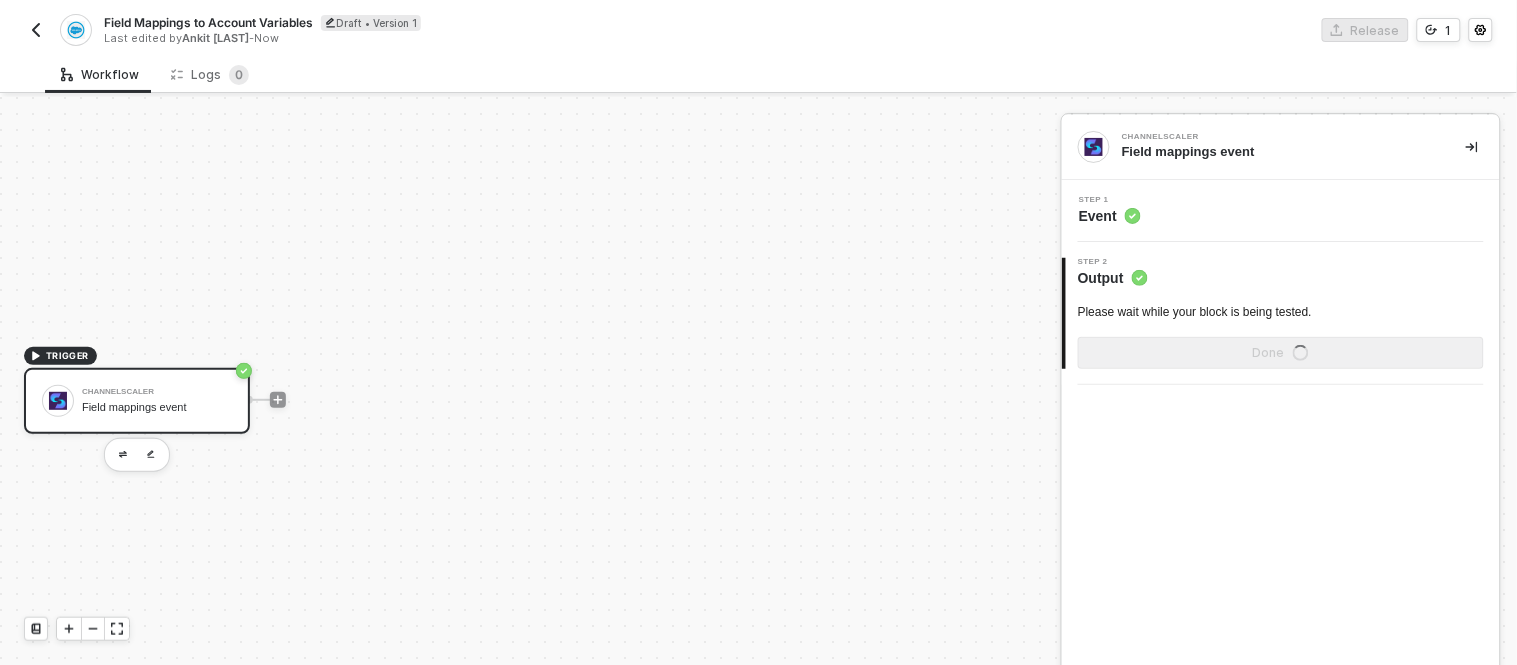 scroll, scrollTop: 0, scrollLeft: 0, axis: both 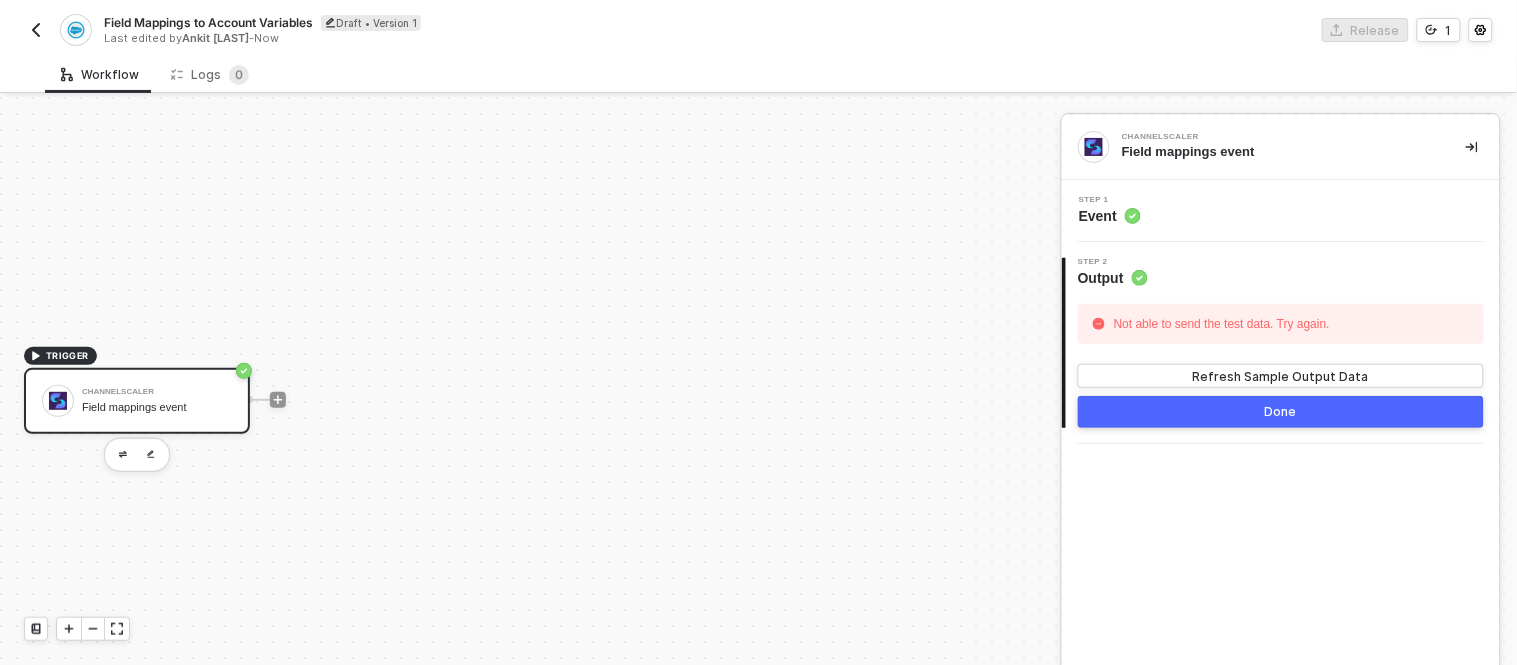 click on "Step 1 Event" at bounding box center [1283, 211] 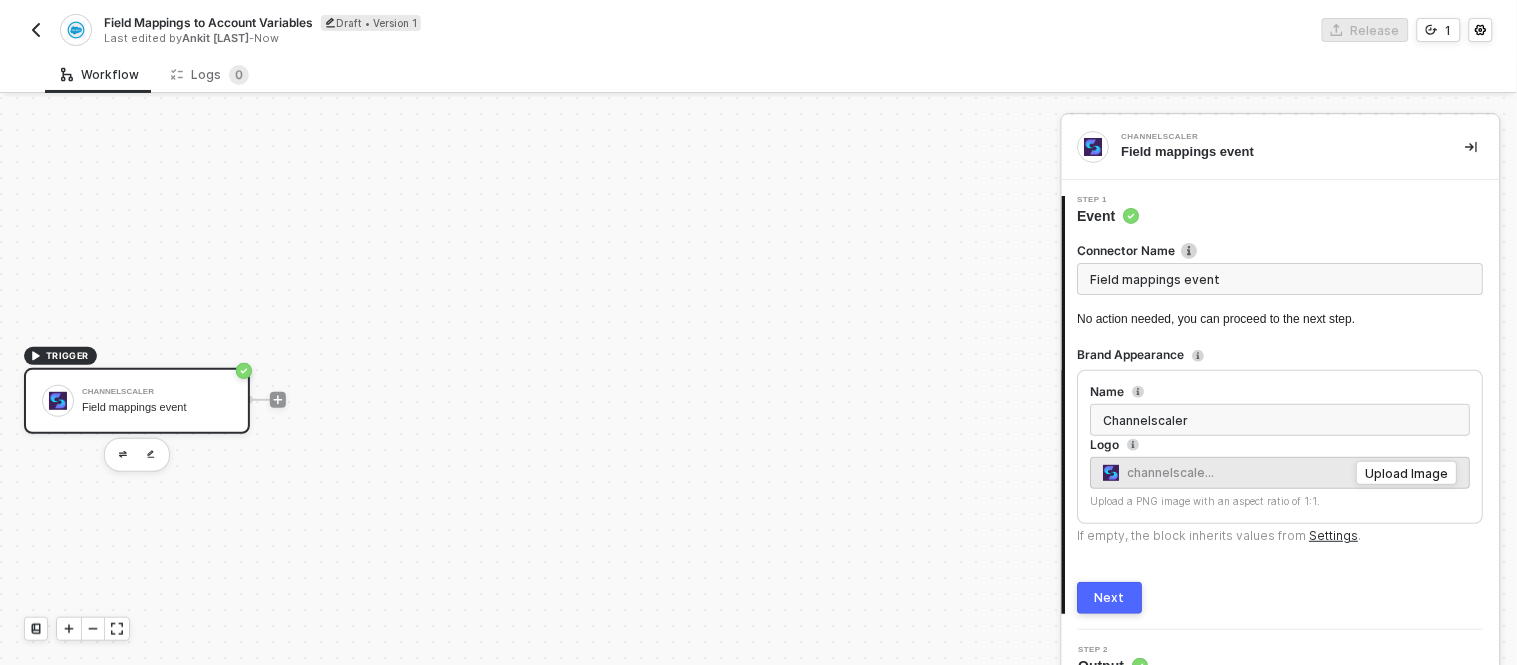 click on "Field mappings event" at bounding box center (1281, 279) 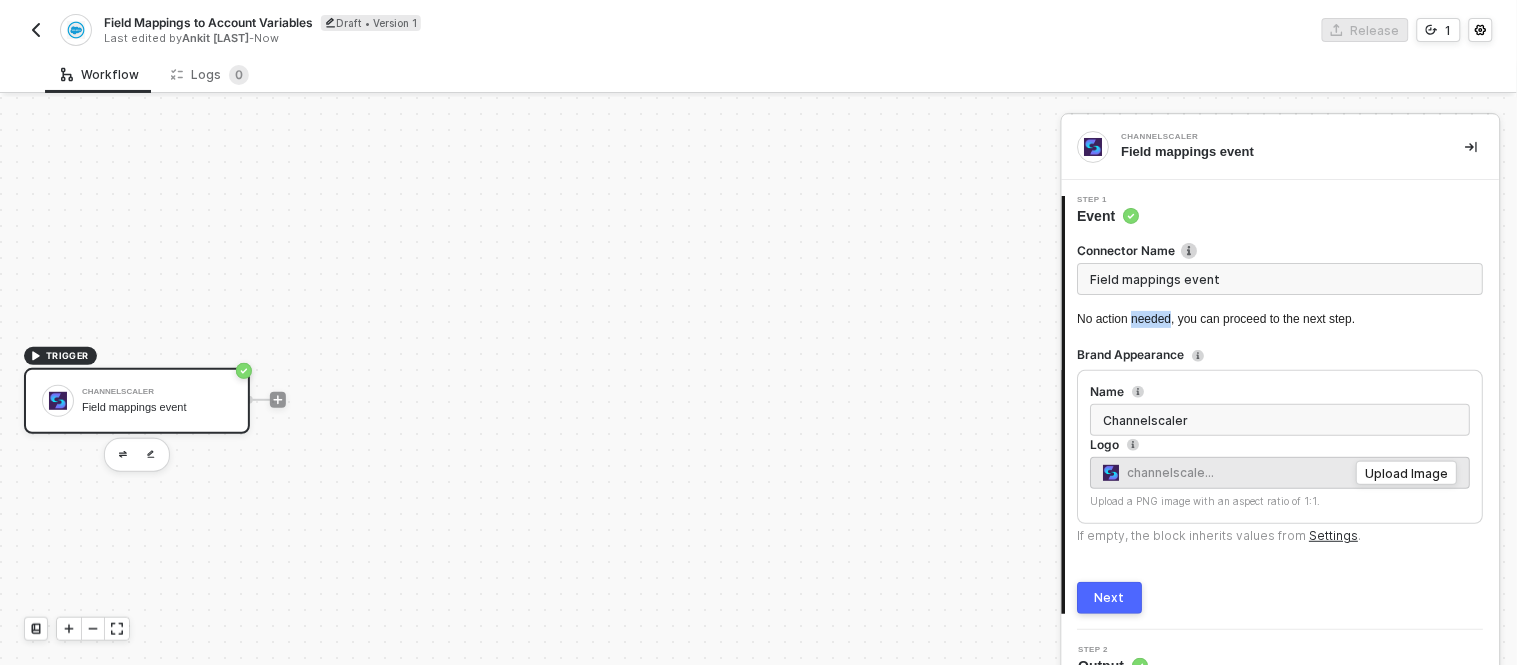 click on "Connector Name Field mappings event No action needed, you can proceed to the next step." at bounding box center [1281, 285] 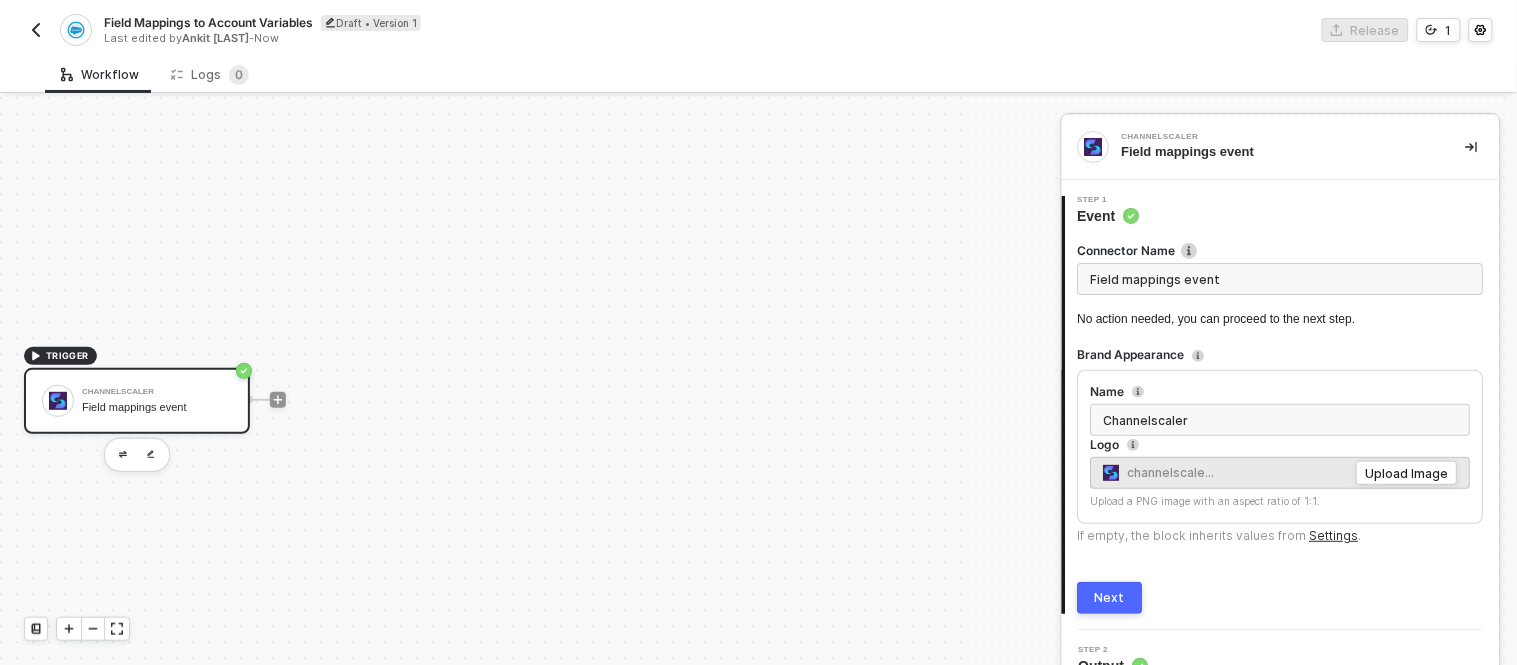 click on "Field mappings event" at bounding box center (1281, 279) 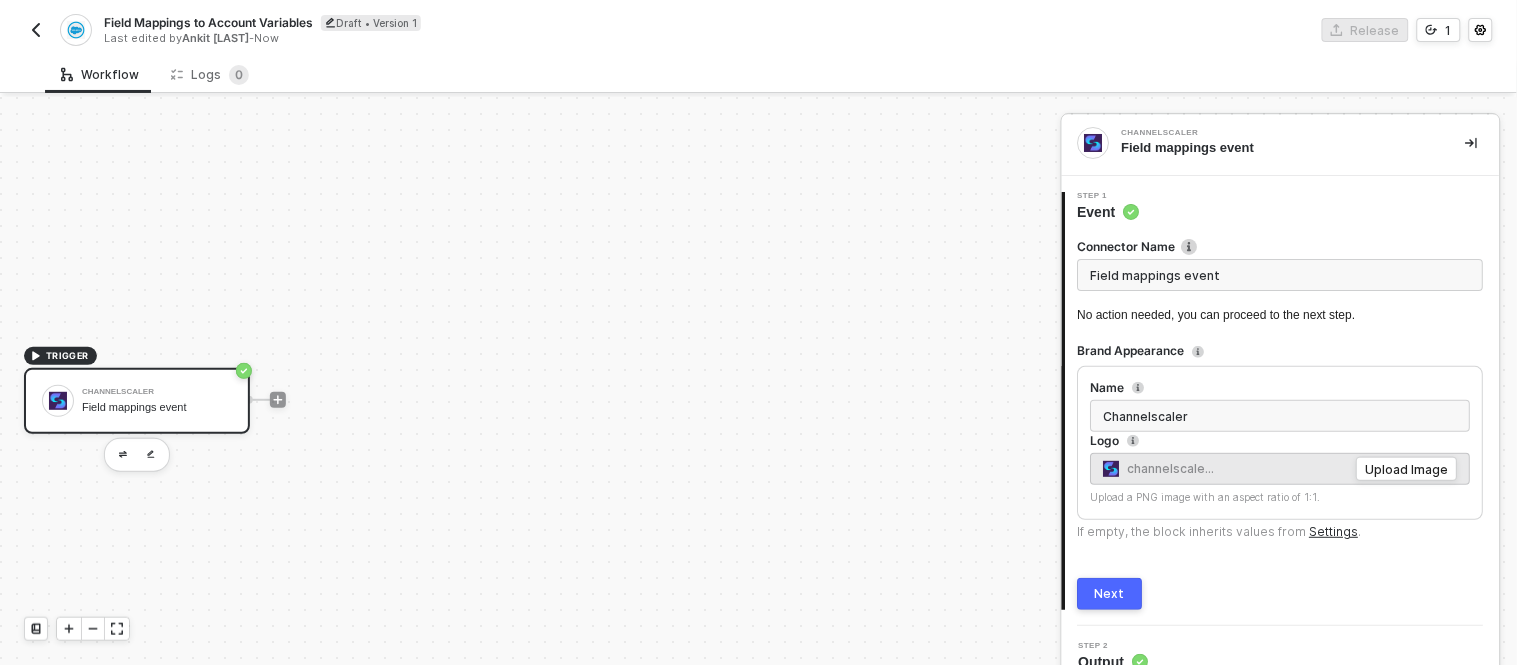 scroll, scrollTop: 0, scrollLeft: 0, axis: both 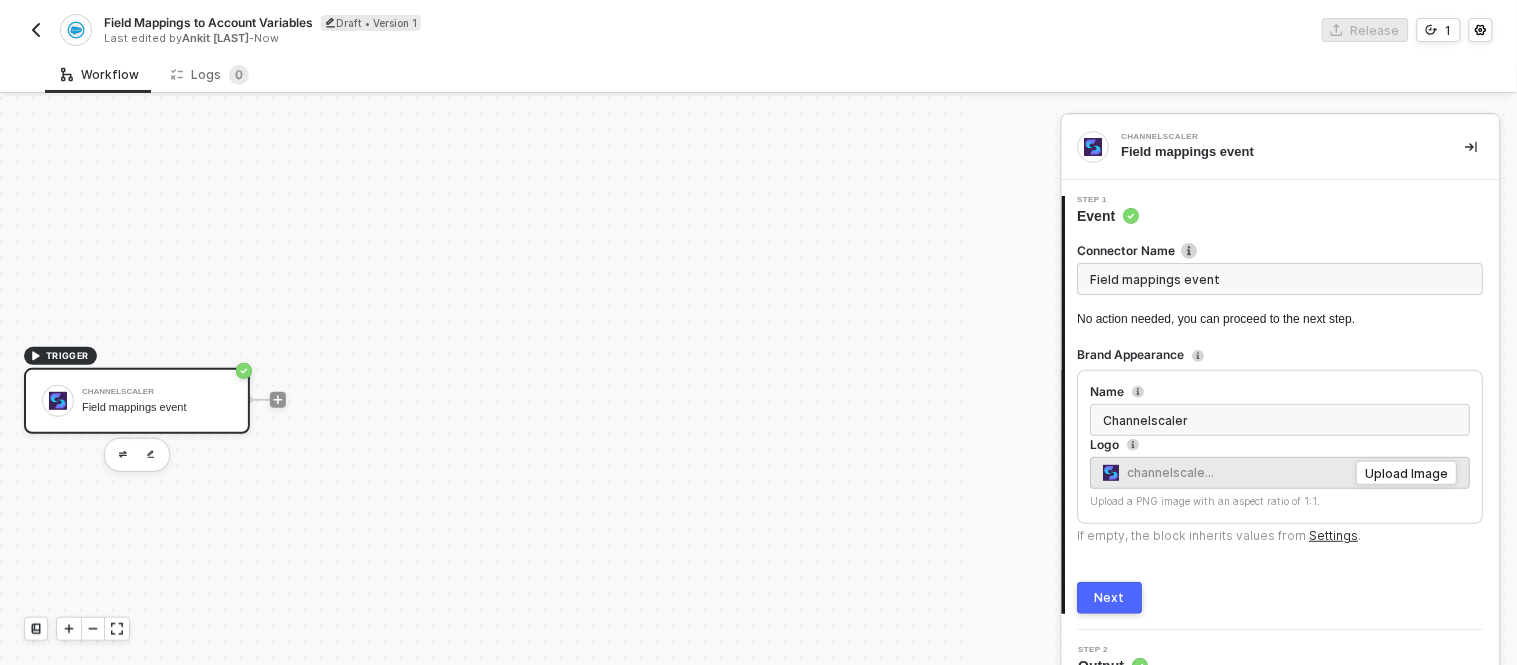 click on "Field mappings event" at bounding box center (1281, 279) 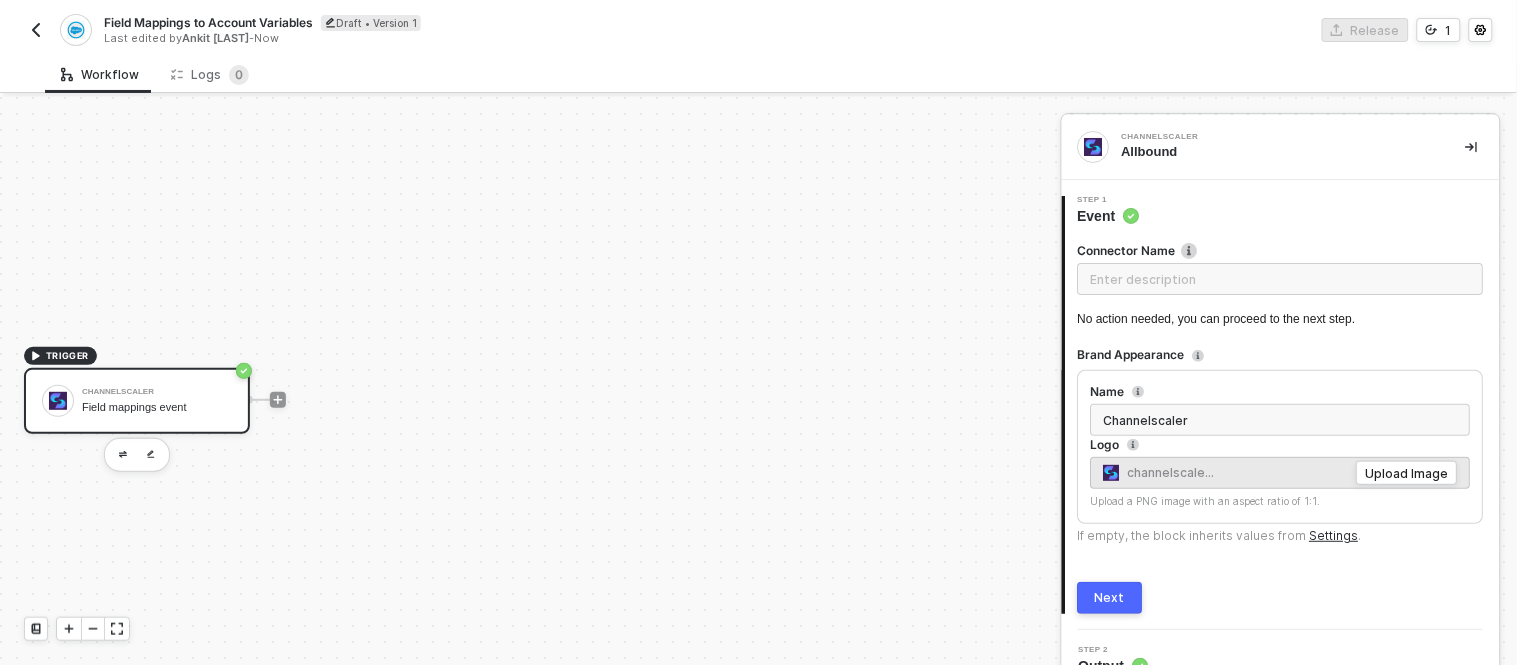 click at bounding box center [1281, 279] 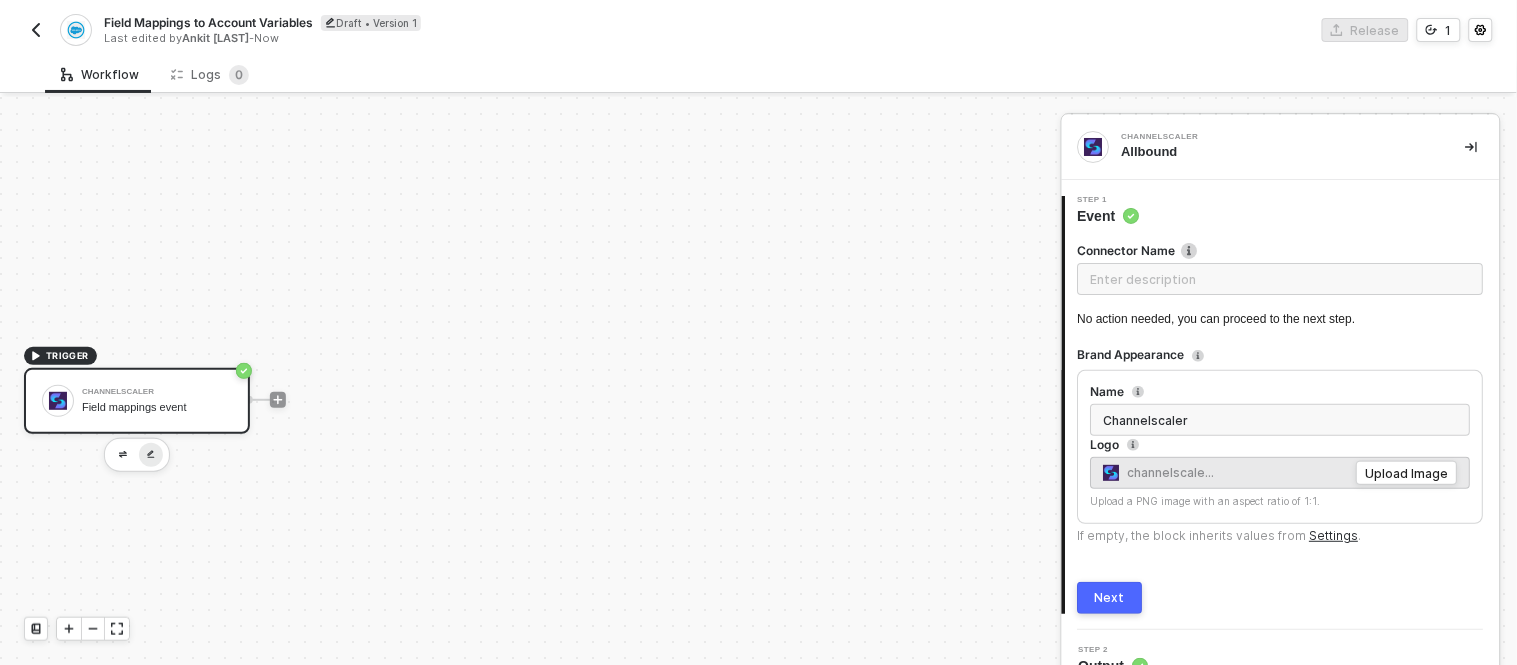 click at bounding box center [151, 455] 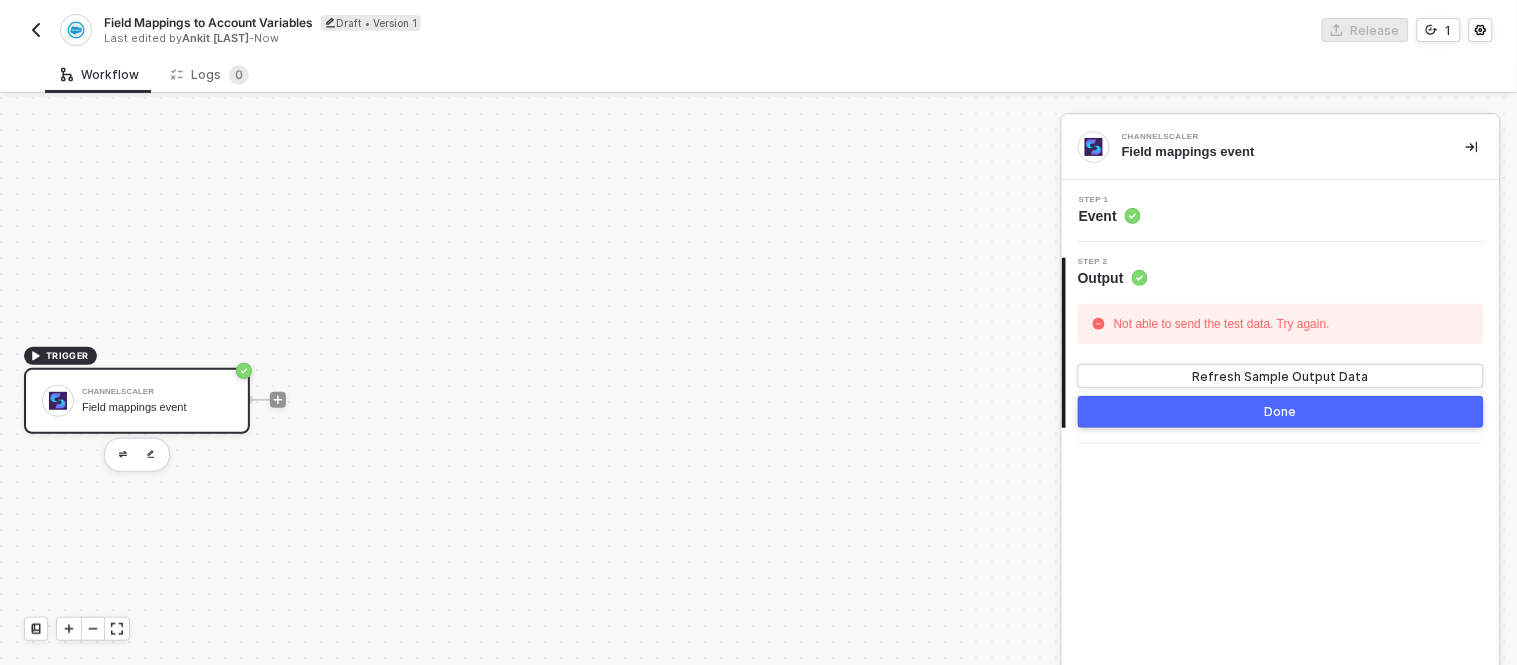 click at bounding box center (1132, 216) 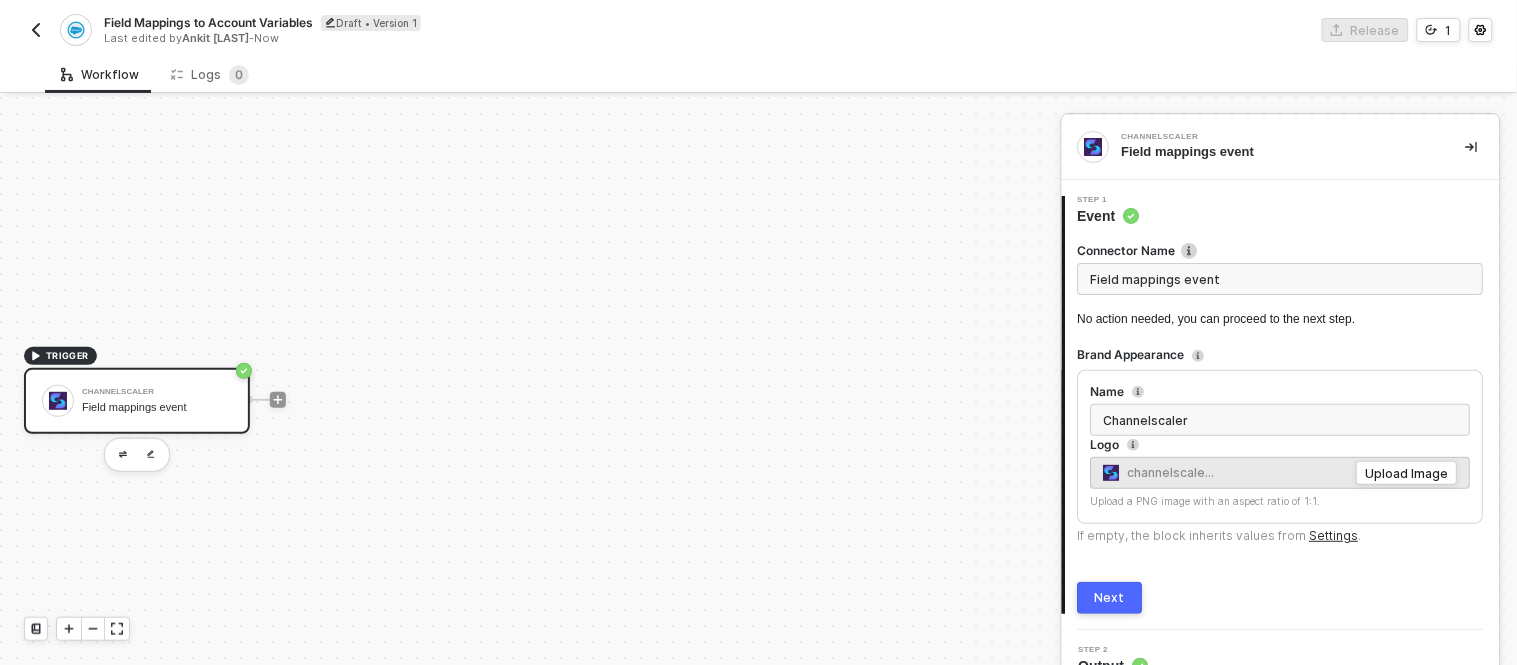 click on "Field mappings event" at bounding box center (1281, 279) 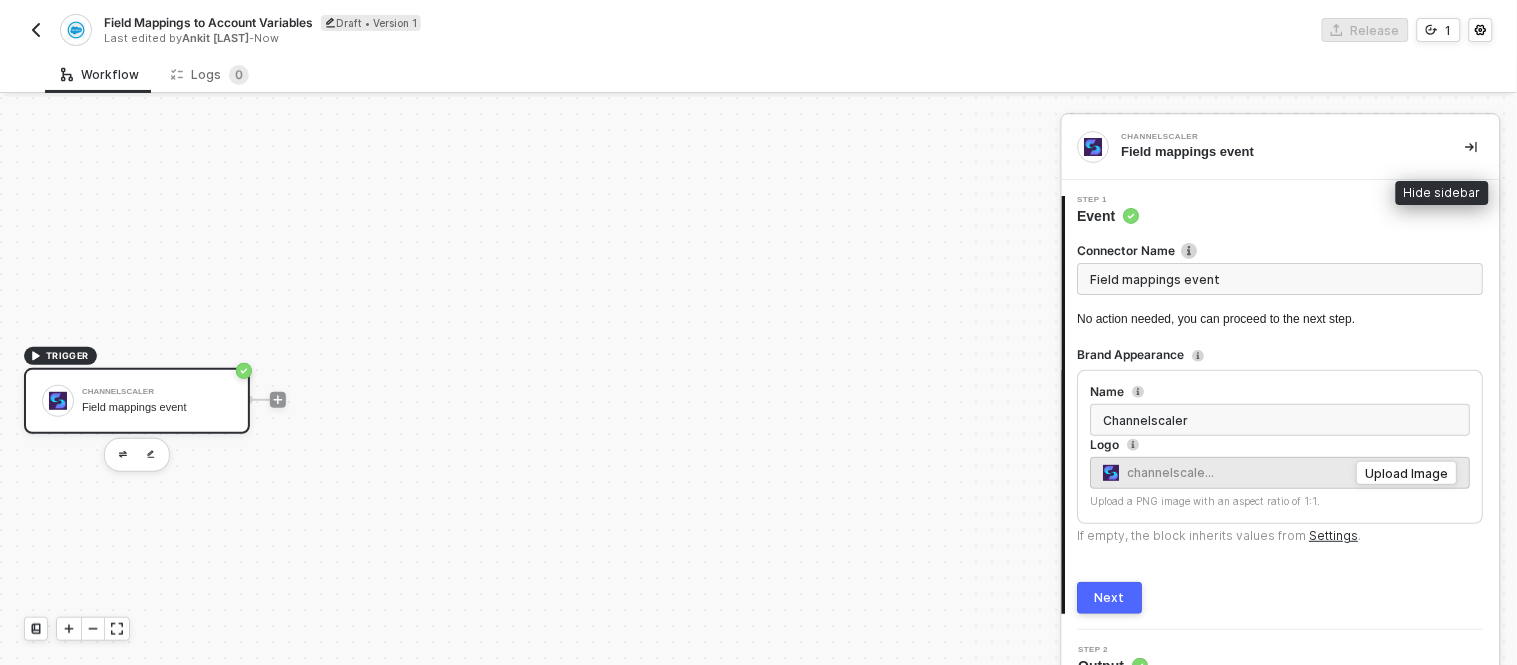 click at bounding box center [1472, 147] 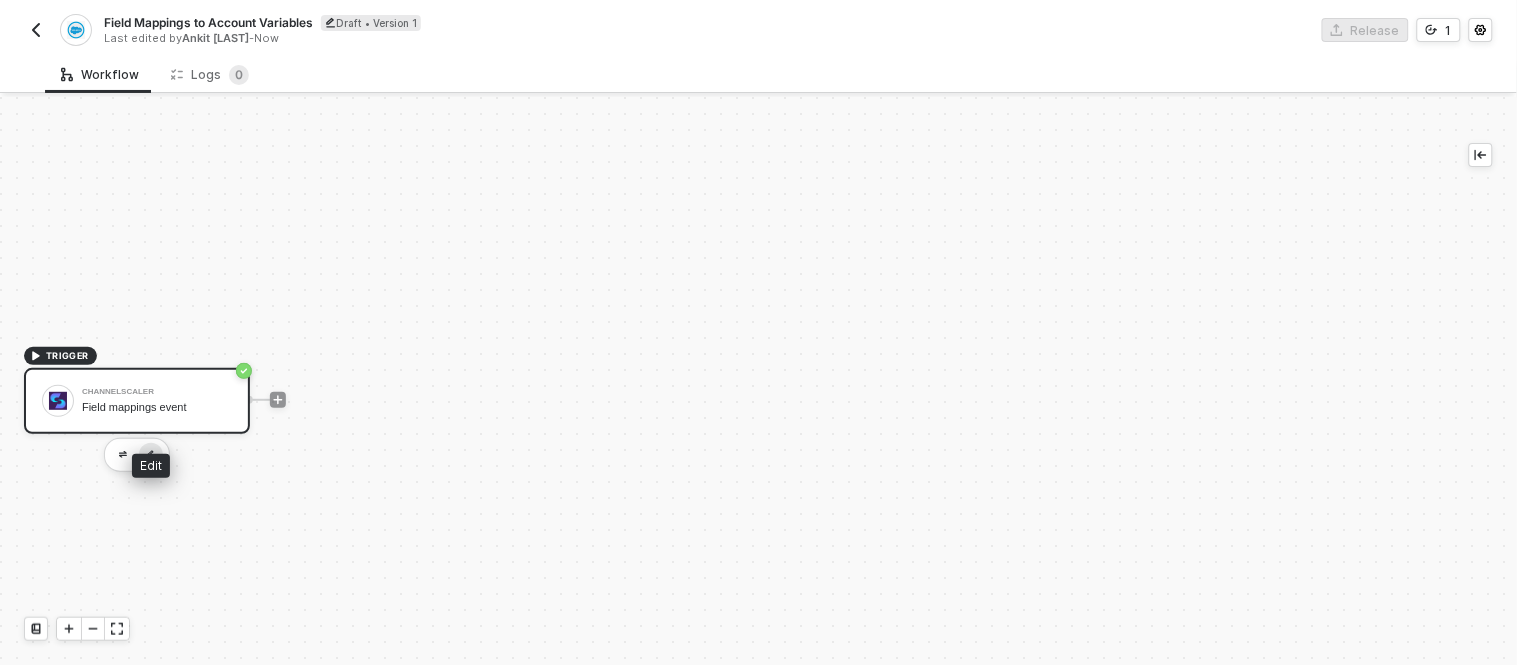 click at bounding box center (151, 455) 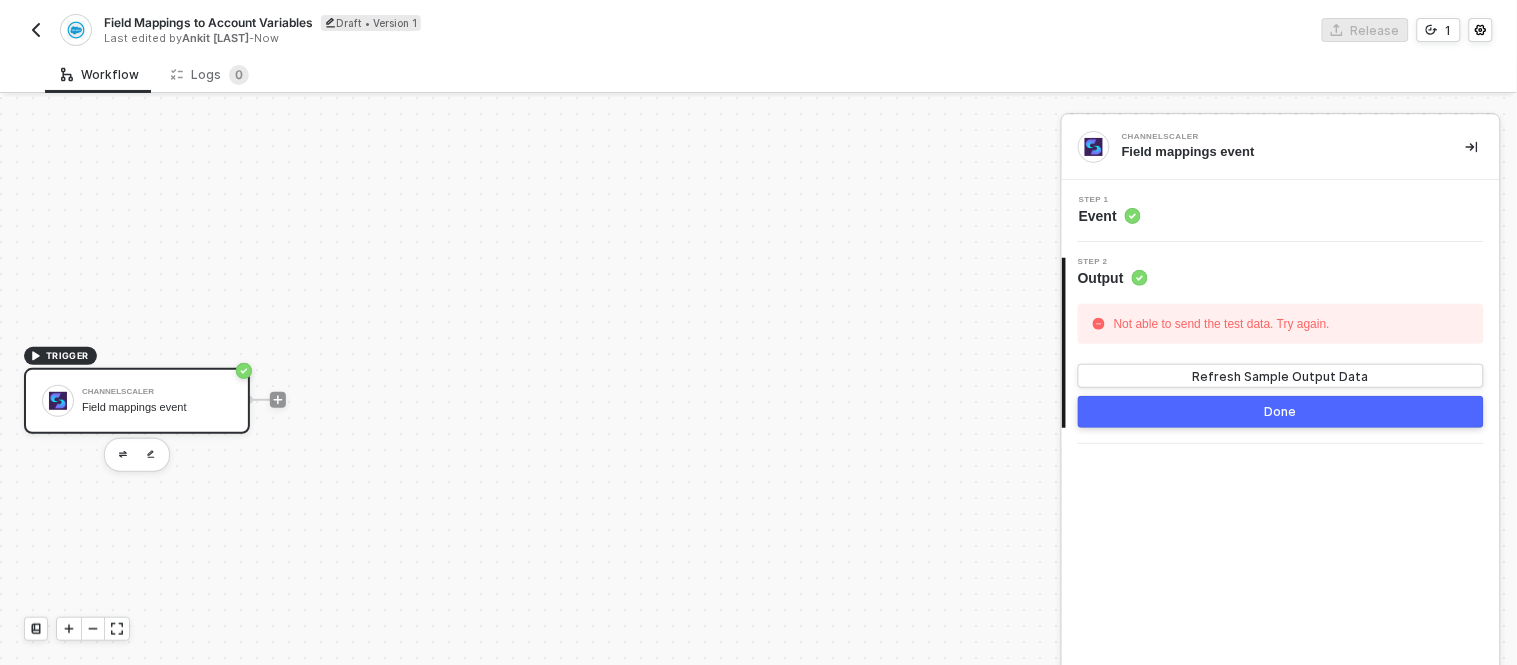 click on "Event" at bounding box center [1110, 216] 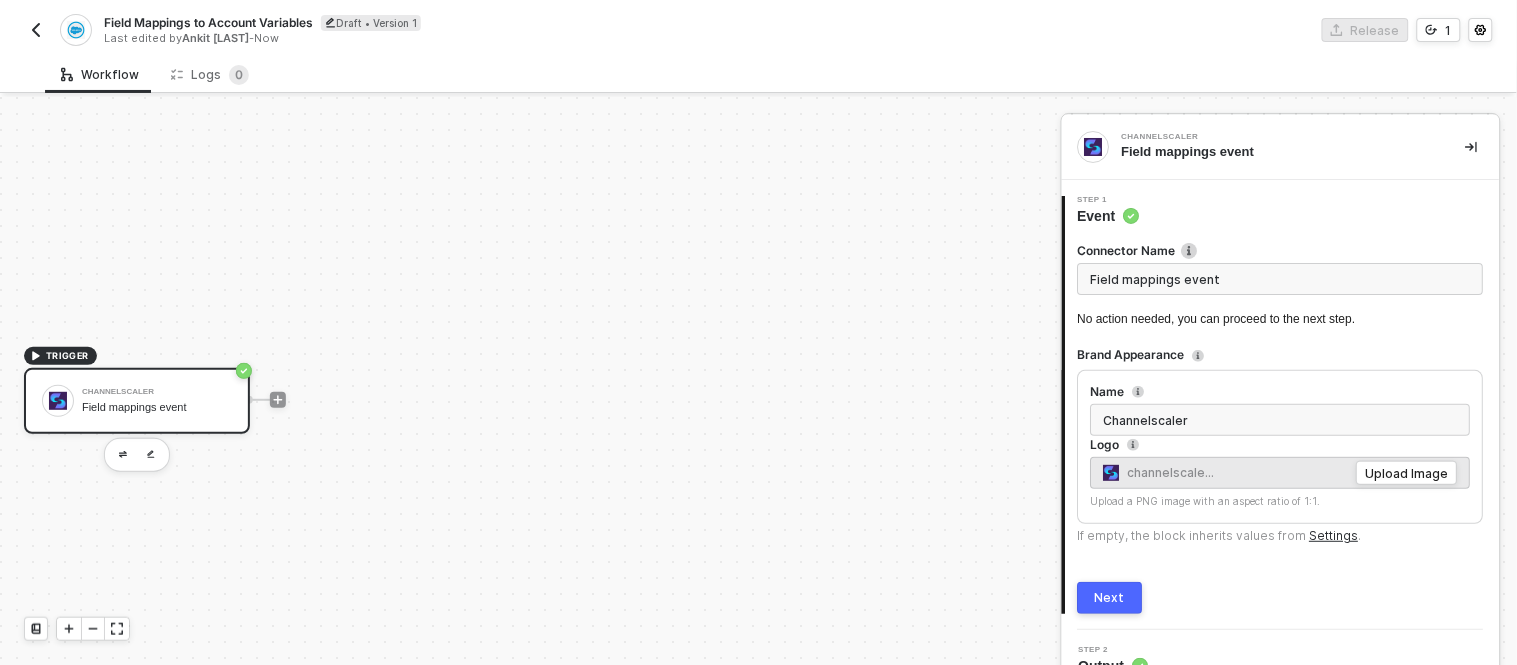 click on "Field mappings event" at bounding box center [1281, 279] 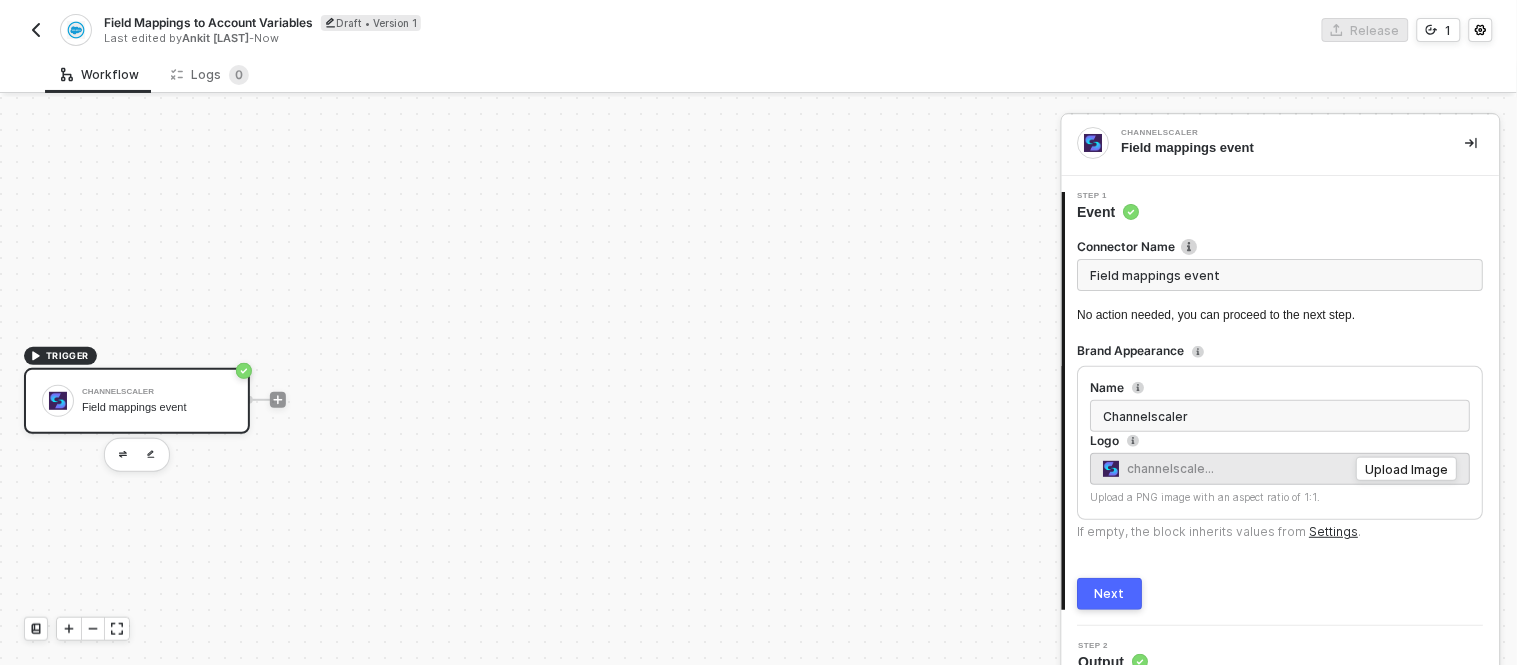 click on "channelscale... Upload Image" at bounding box center (1281, 469) 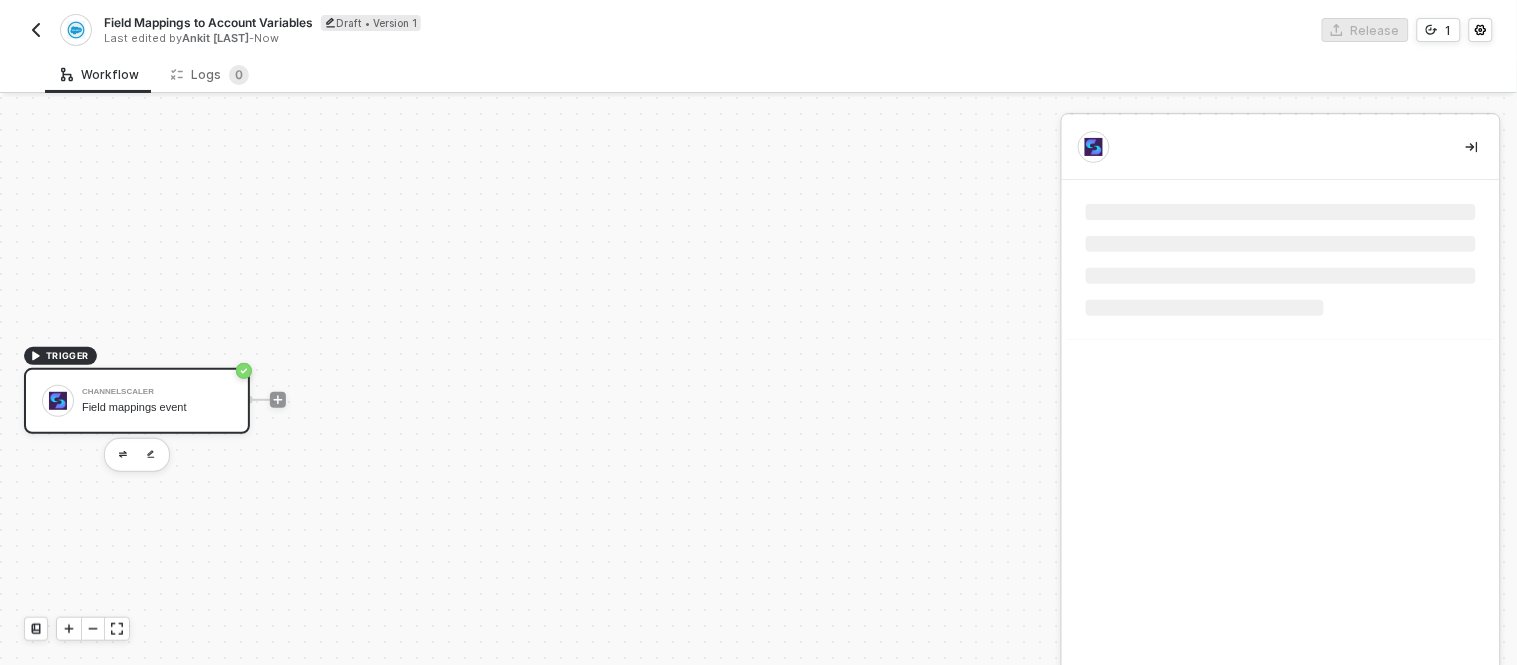 scroll, scrollTop: 0, scrollLeft: 0, axis: both 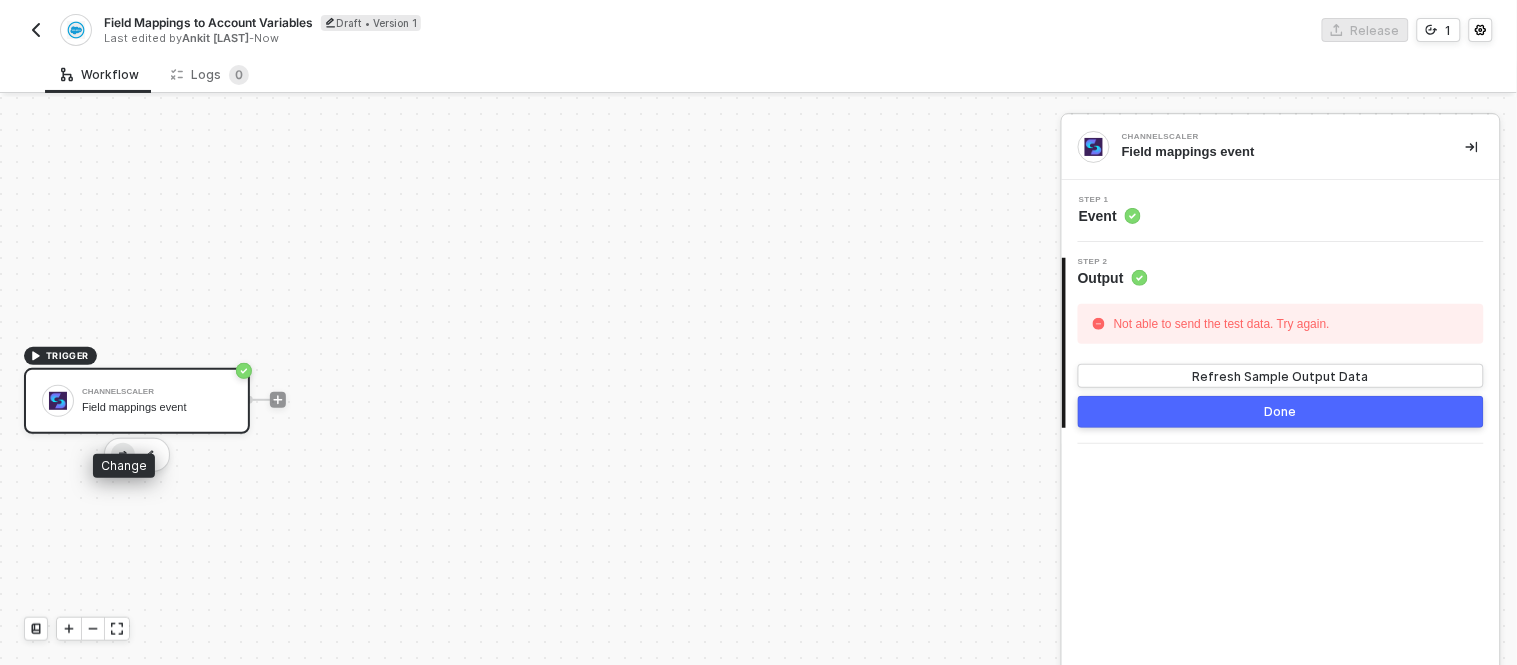 click at bounding box center [123, 455] 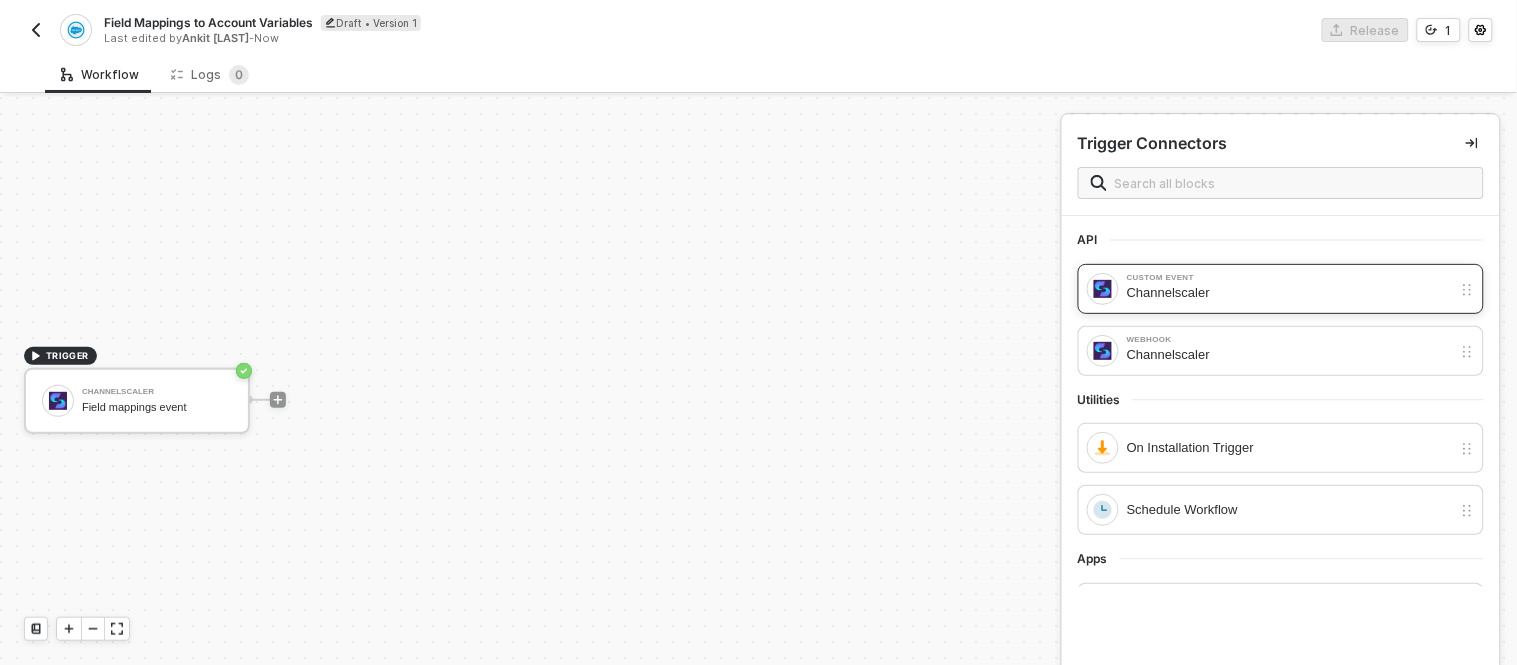 click on "Channelscaler" at bounding box center [1289, 293] 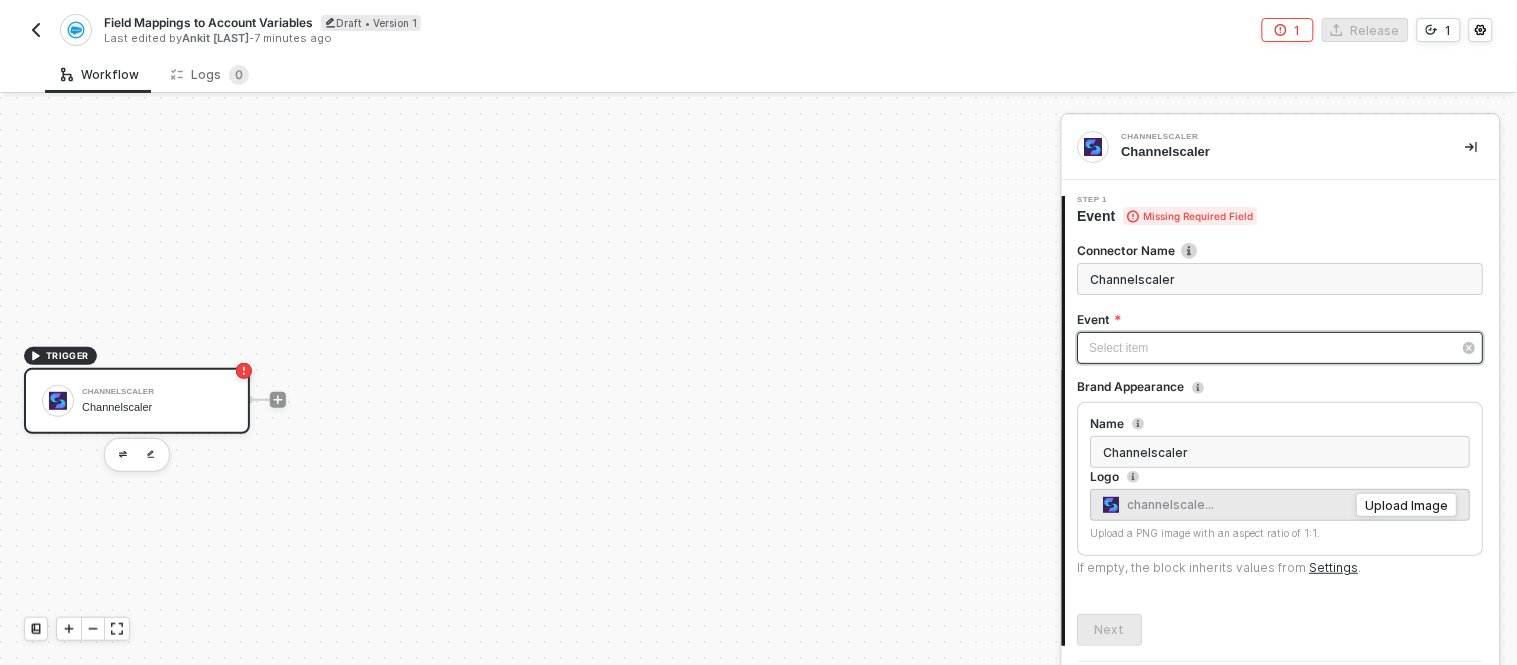 click on "Select item ﻿" at bounding box center [1271, 348] 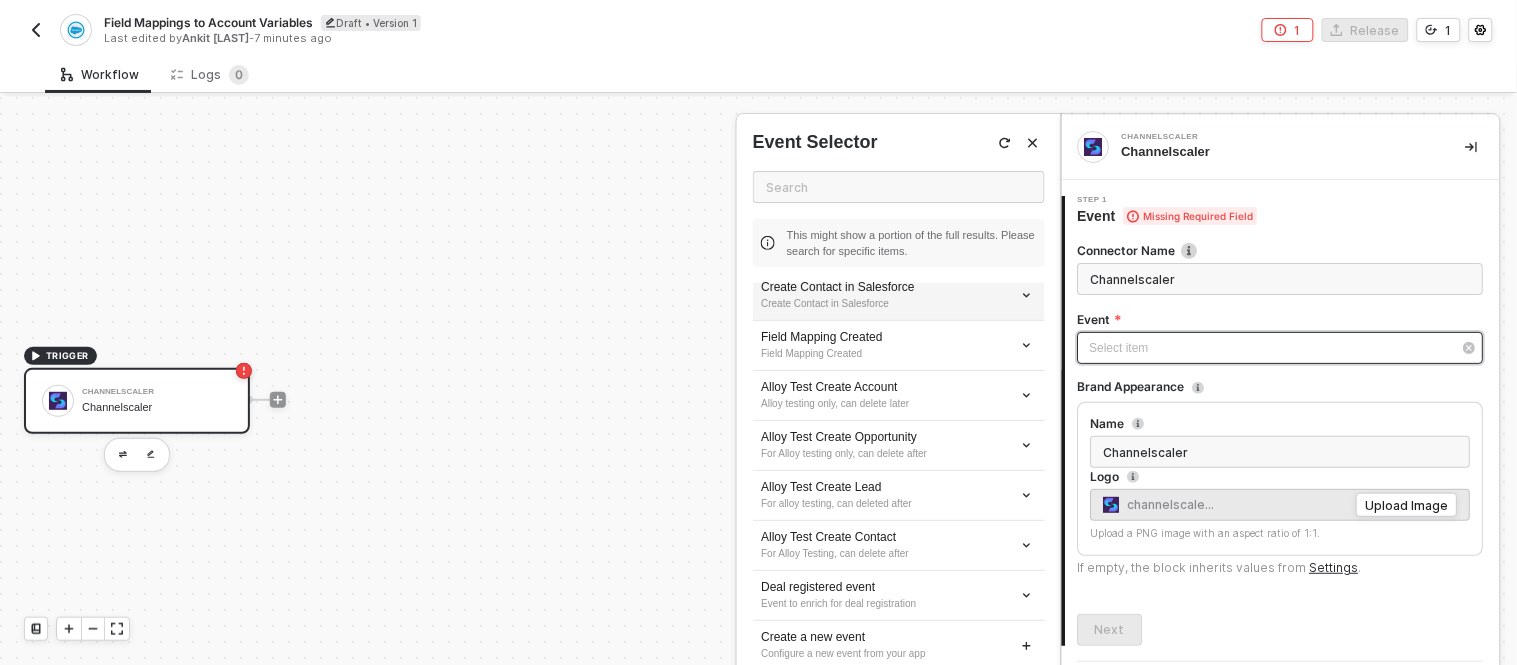 scroll, scrollTop: 0, scrollLeft: 0, axis: both 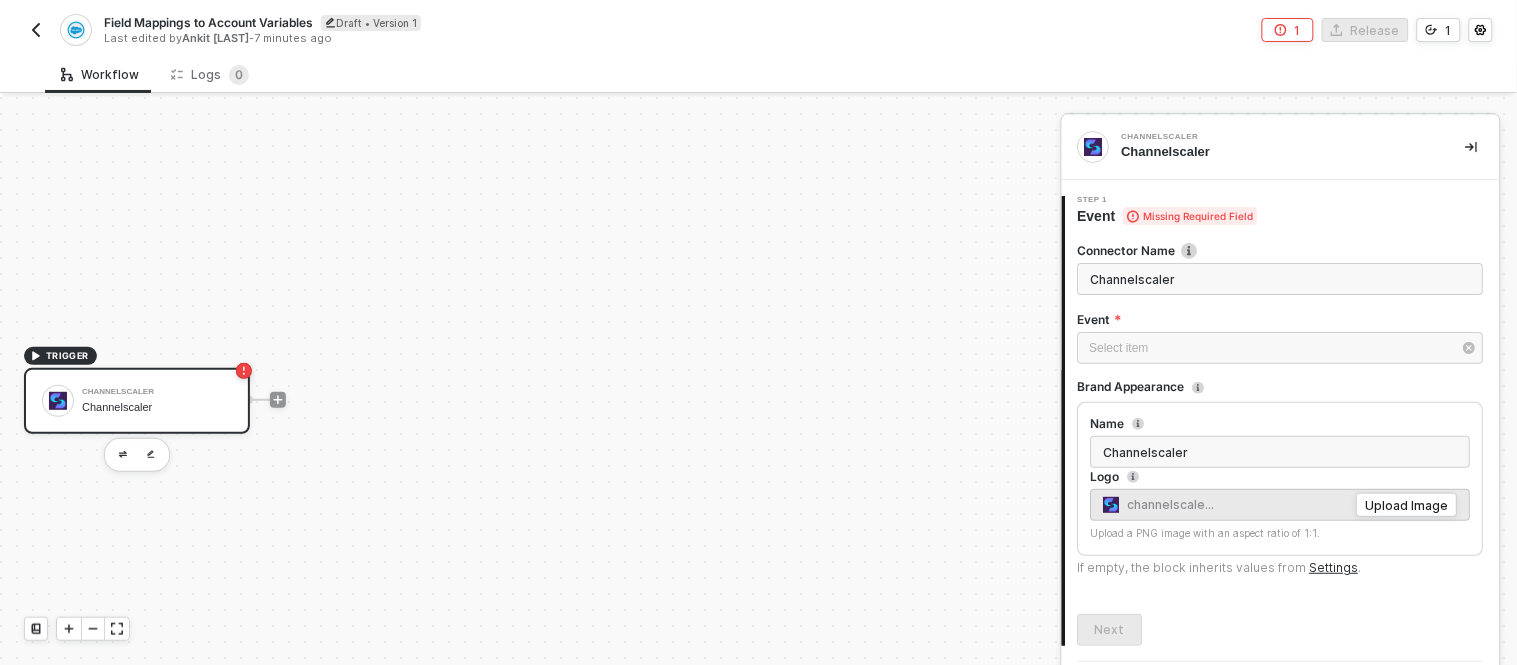 click at bounding box center [36, 30] 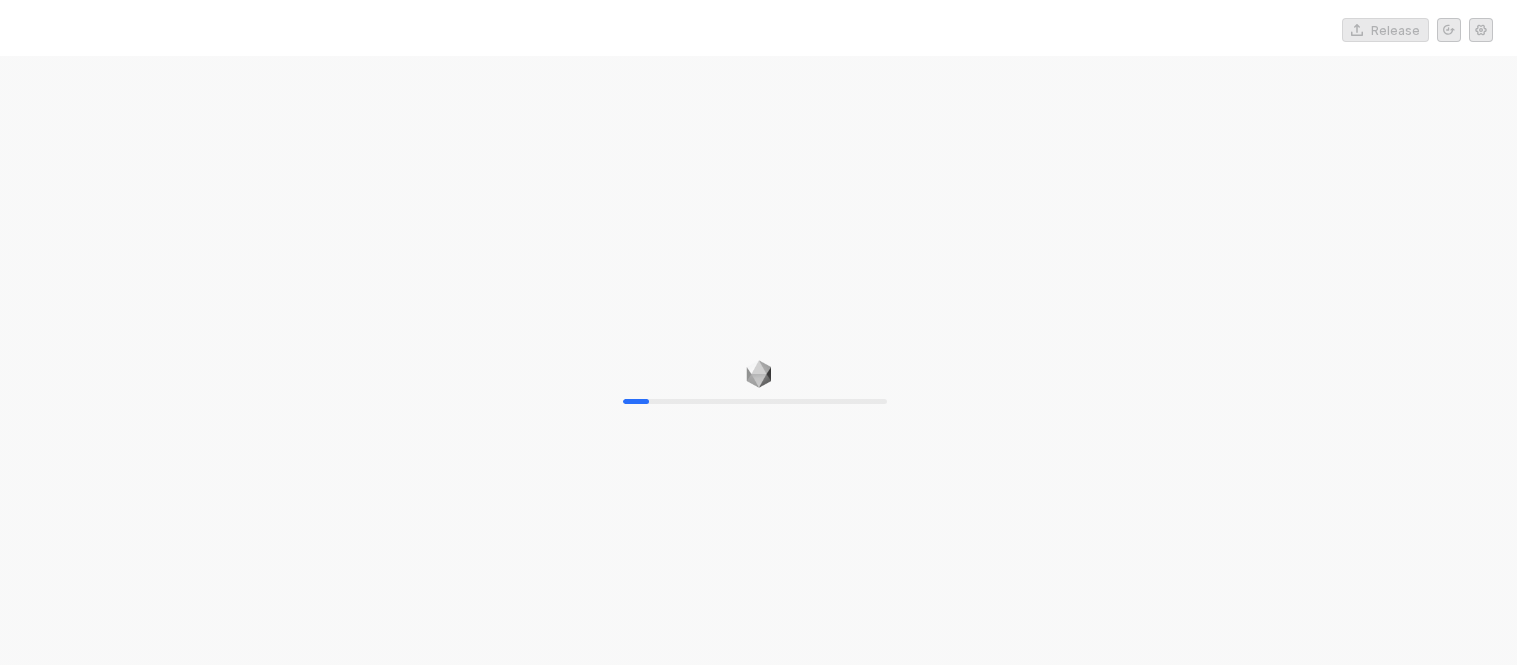 scroll, scrollTop: 0, scrollLeft: 0, axis: both 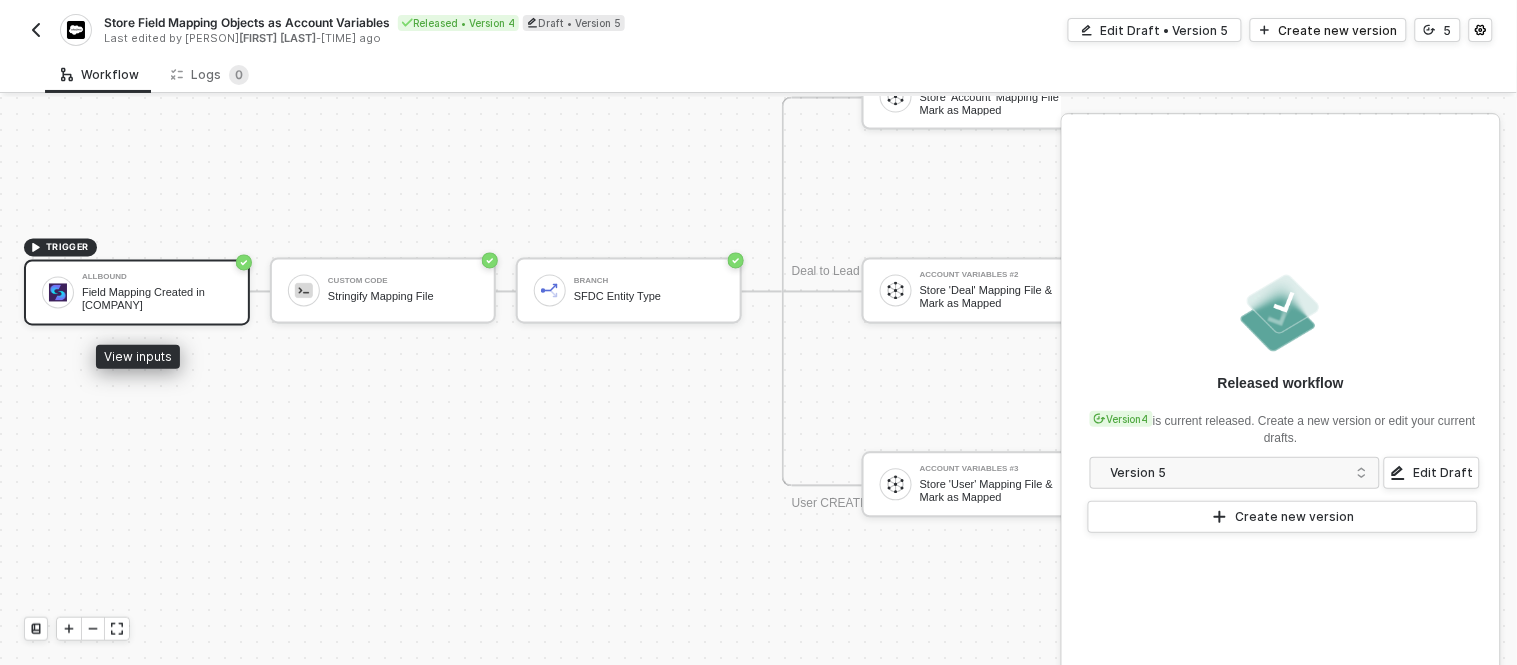 click on "Allbound" at bounding box center [157, 278] 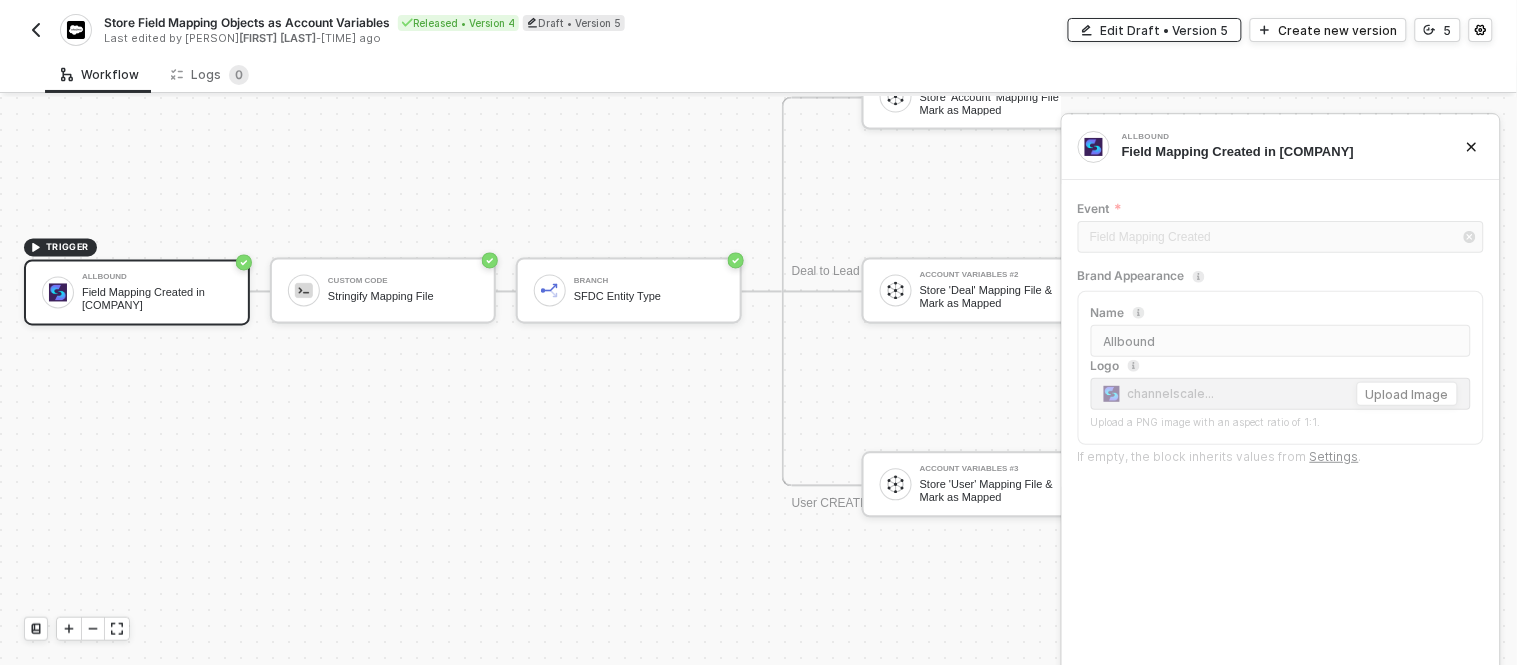 click on "Edit Draft • Version 5" at bounding box center [1165, 30] 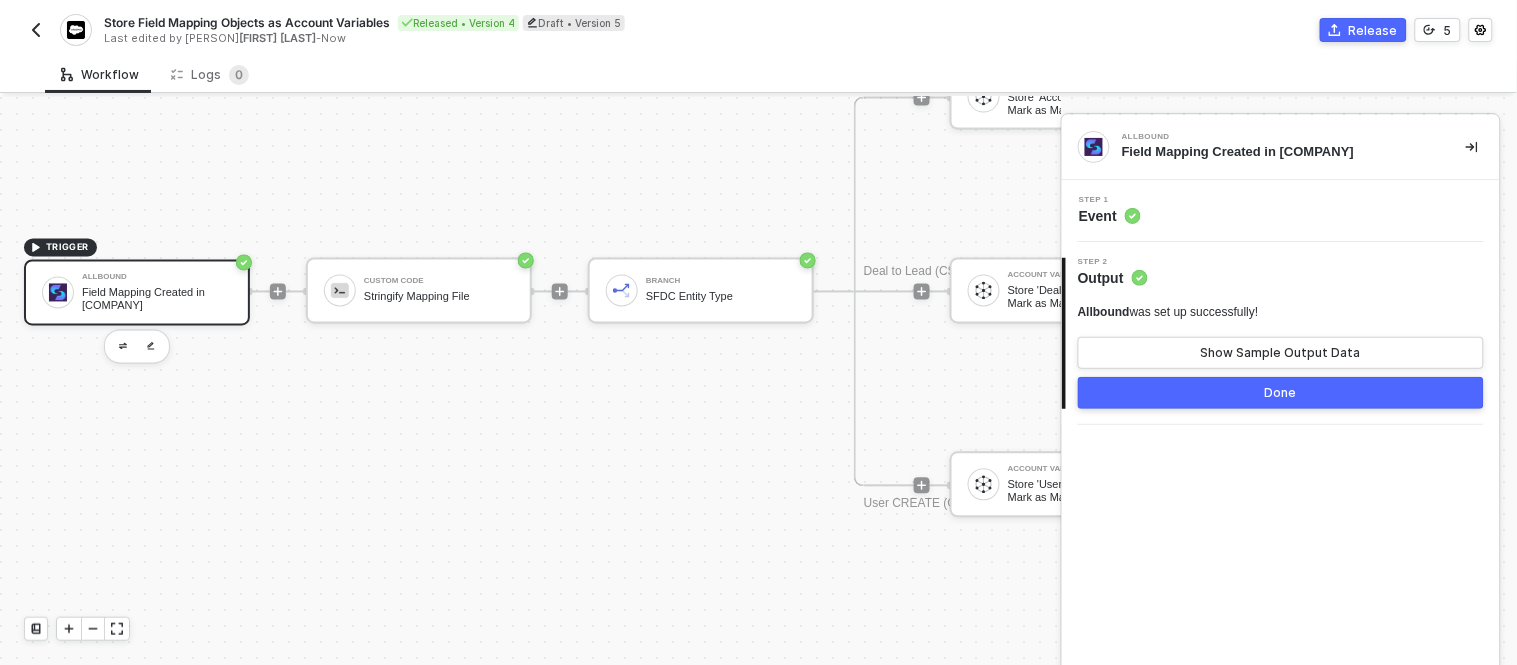 click on "Allbound" at bounding box center (157, 278) 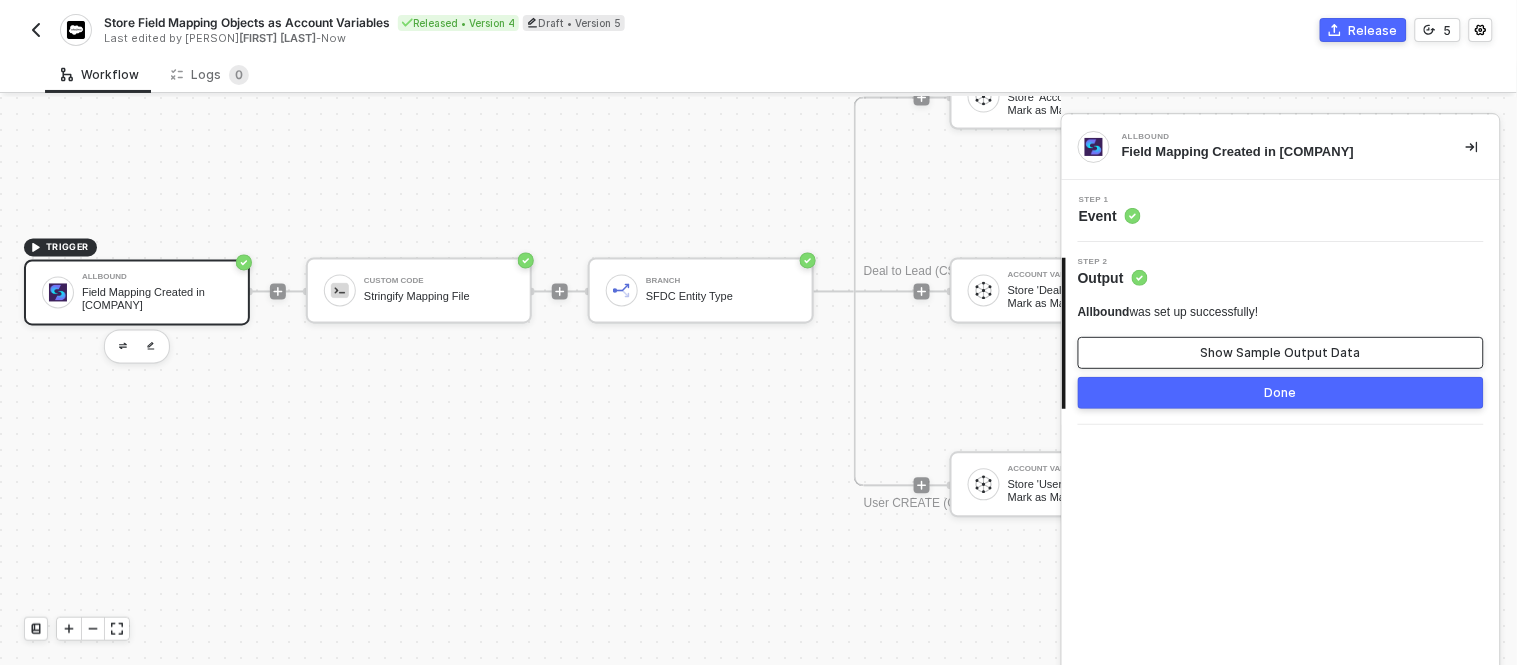 click on "Show Sample Output Data" at bounding box center (1281, 353) 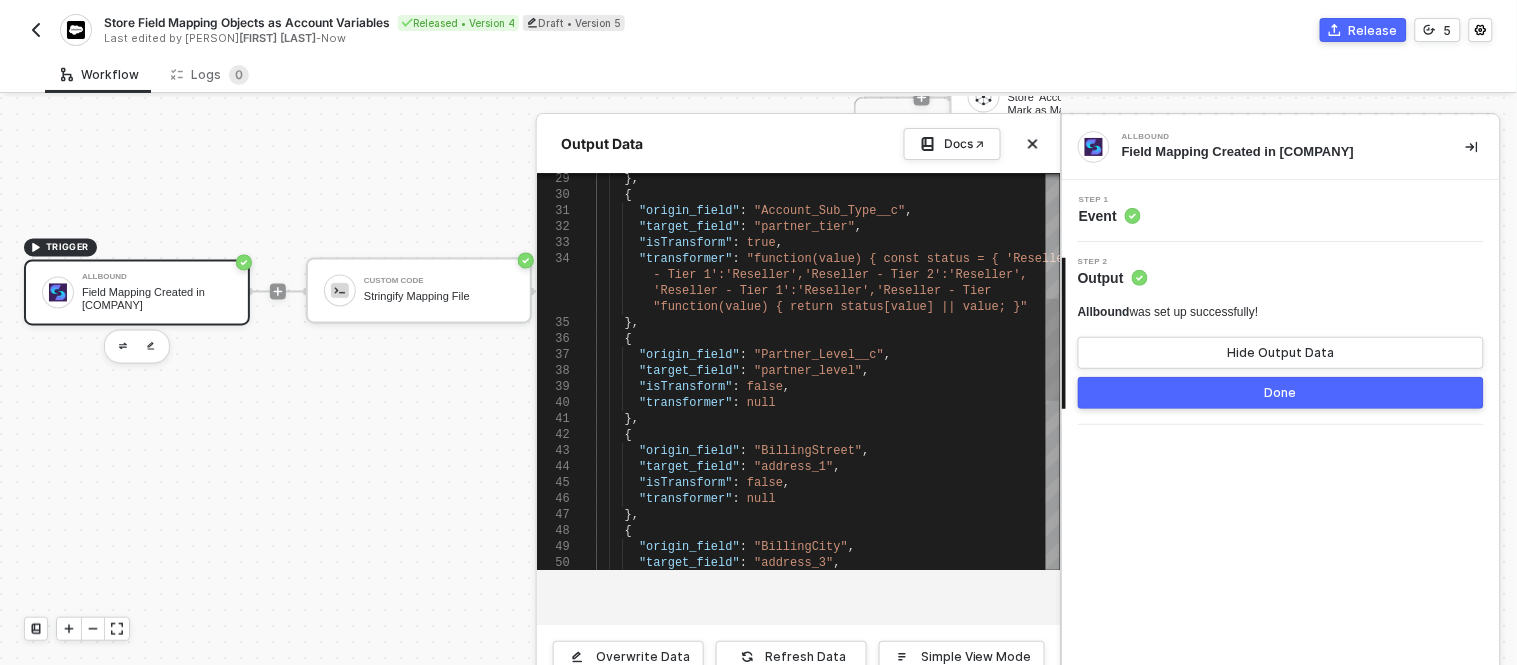 scroll, scrollTop: 0, scrollLeft: 0, axis: both 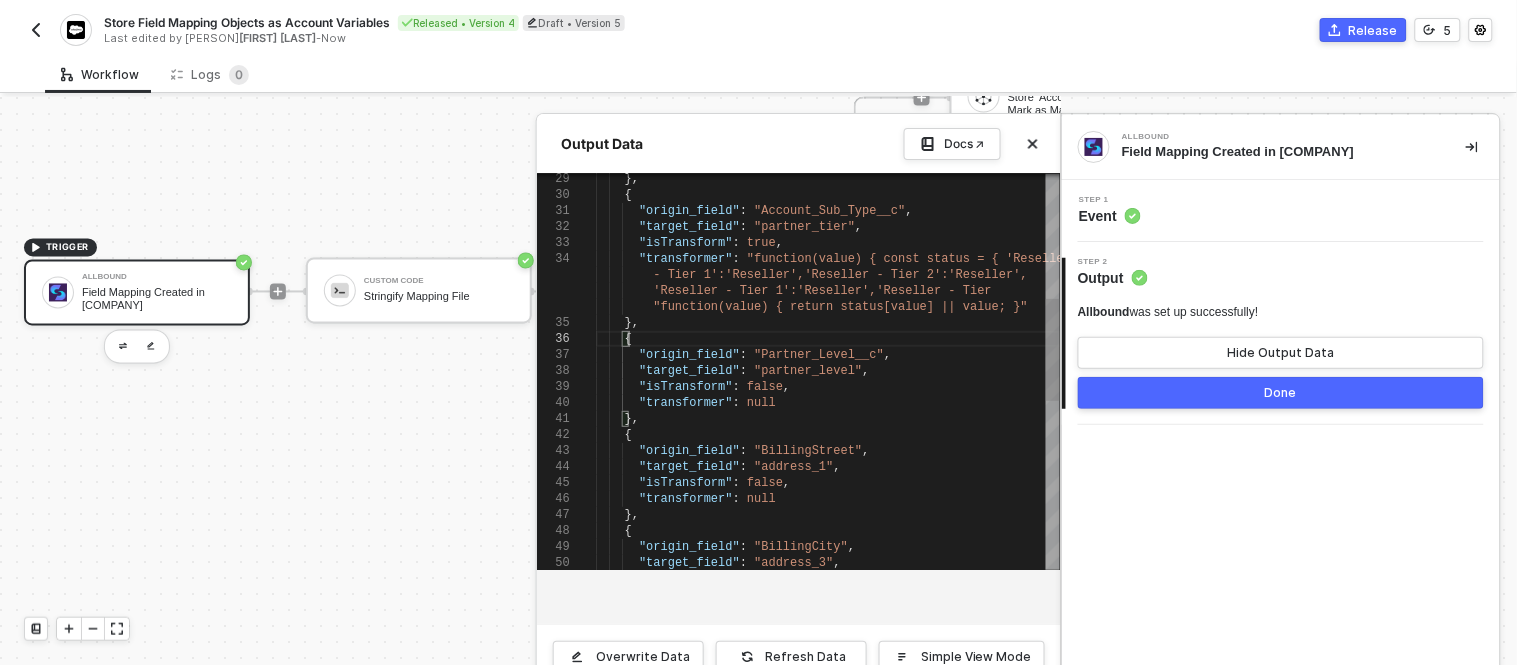click on "{" at bounding box center [828, 339] 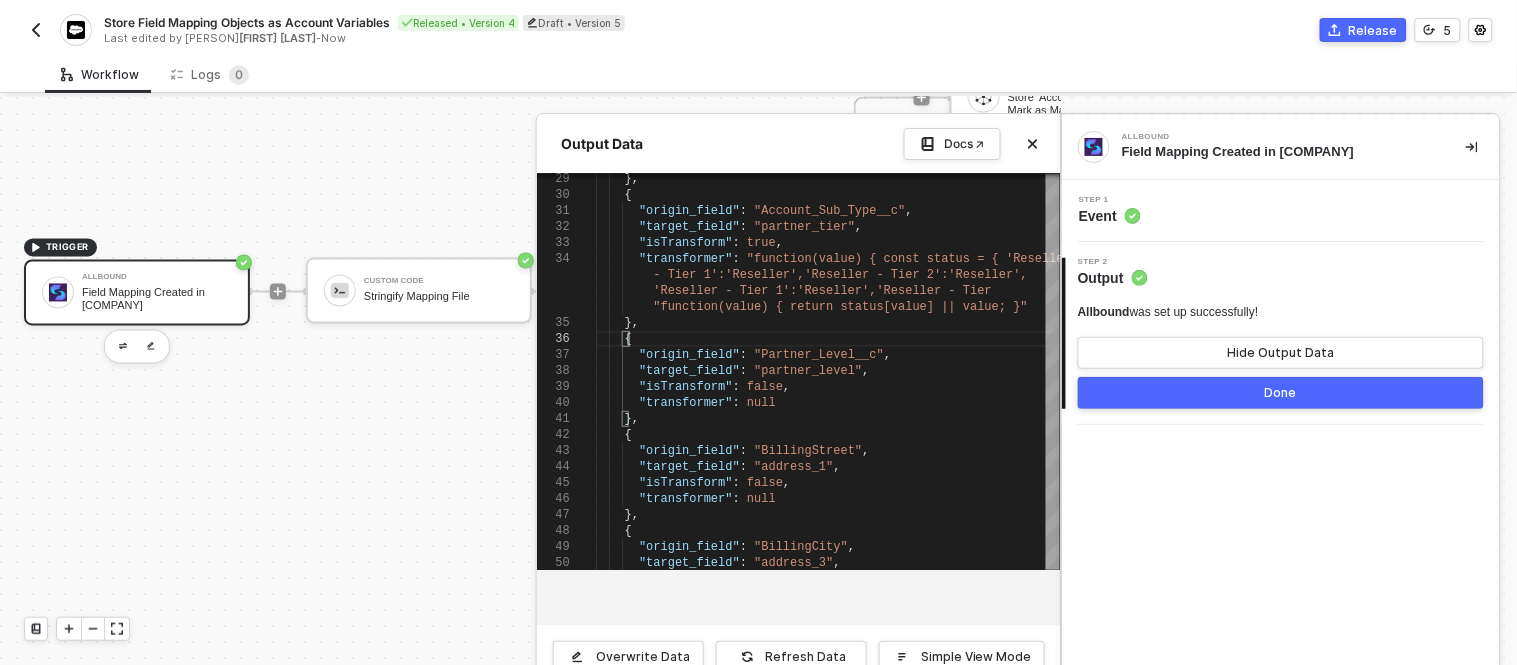click at bounding box center [758, 401] 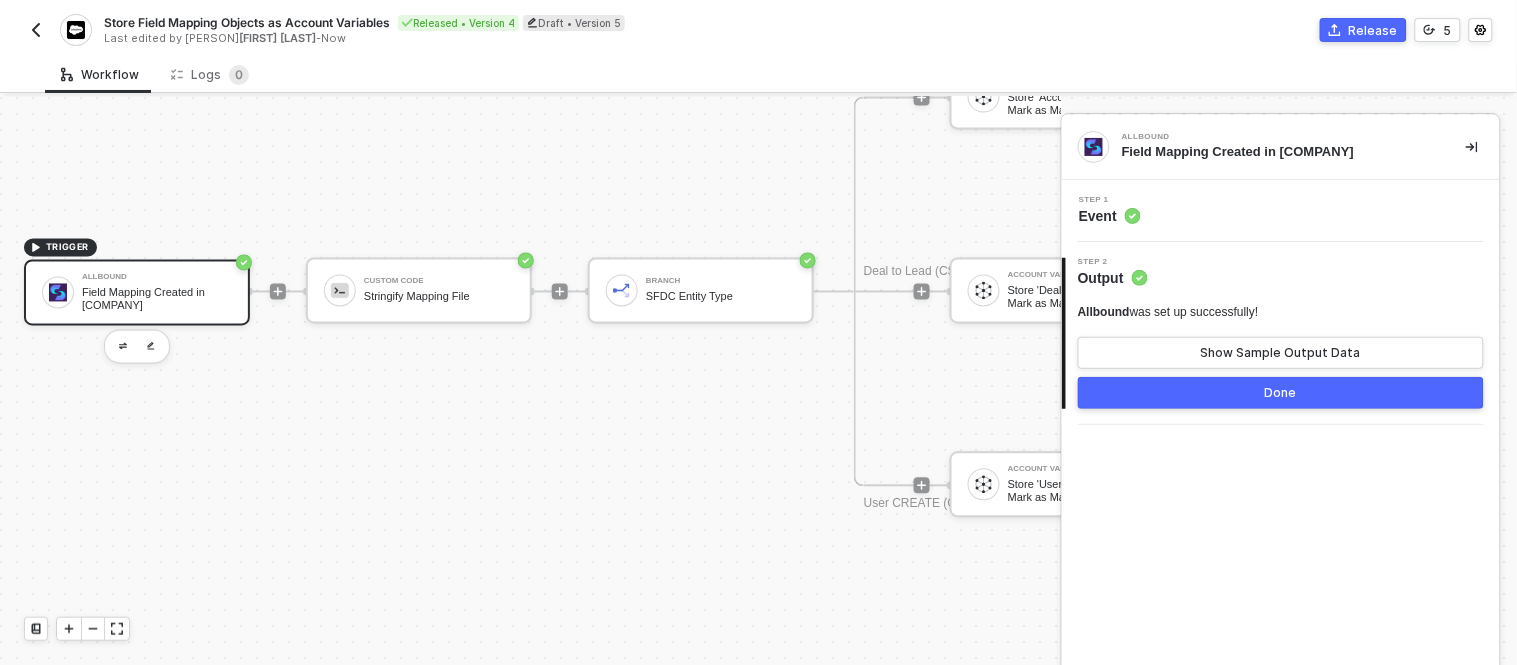 click on "Allbound" at bounding box center [157, 278] 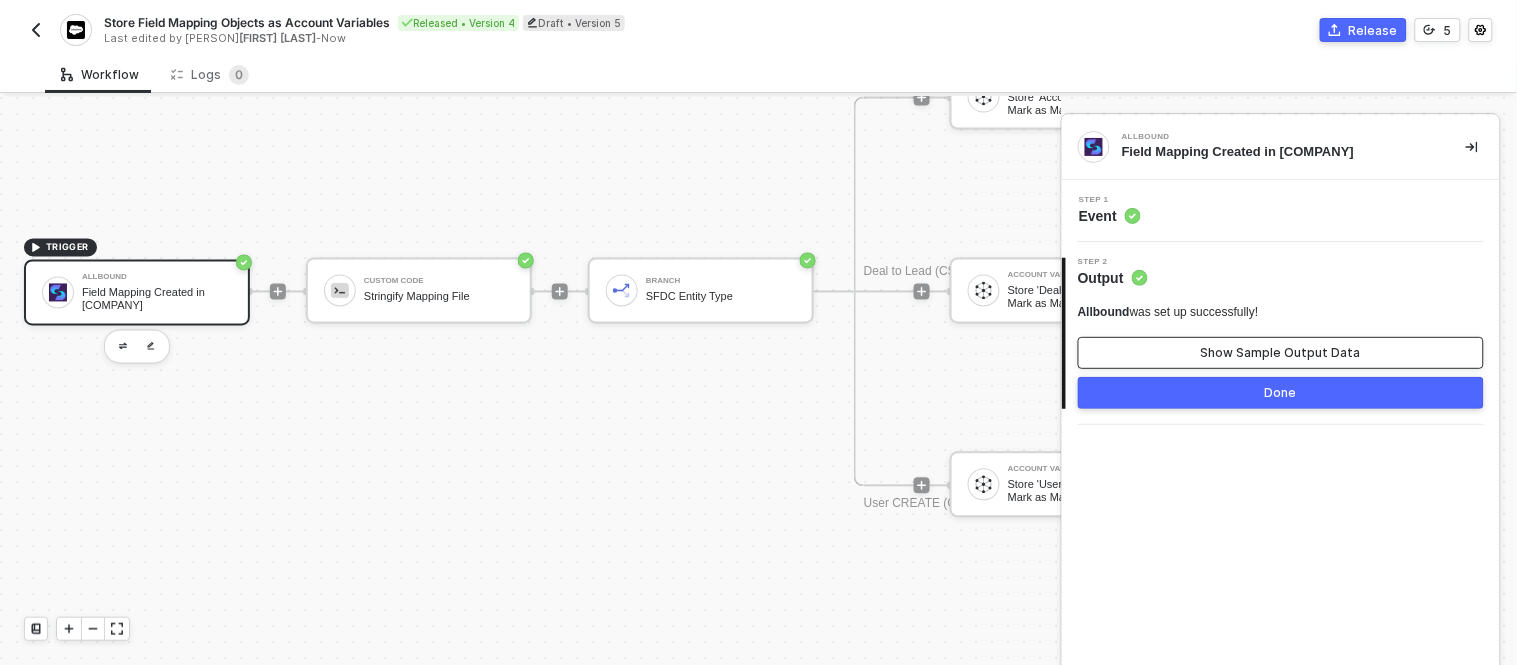 click on "Show Sample Output Data" at bounding box center [1281, 353] 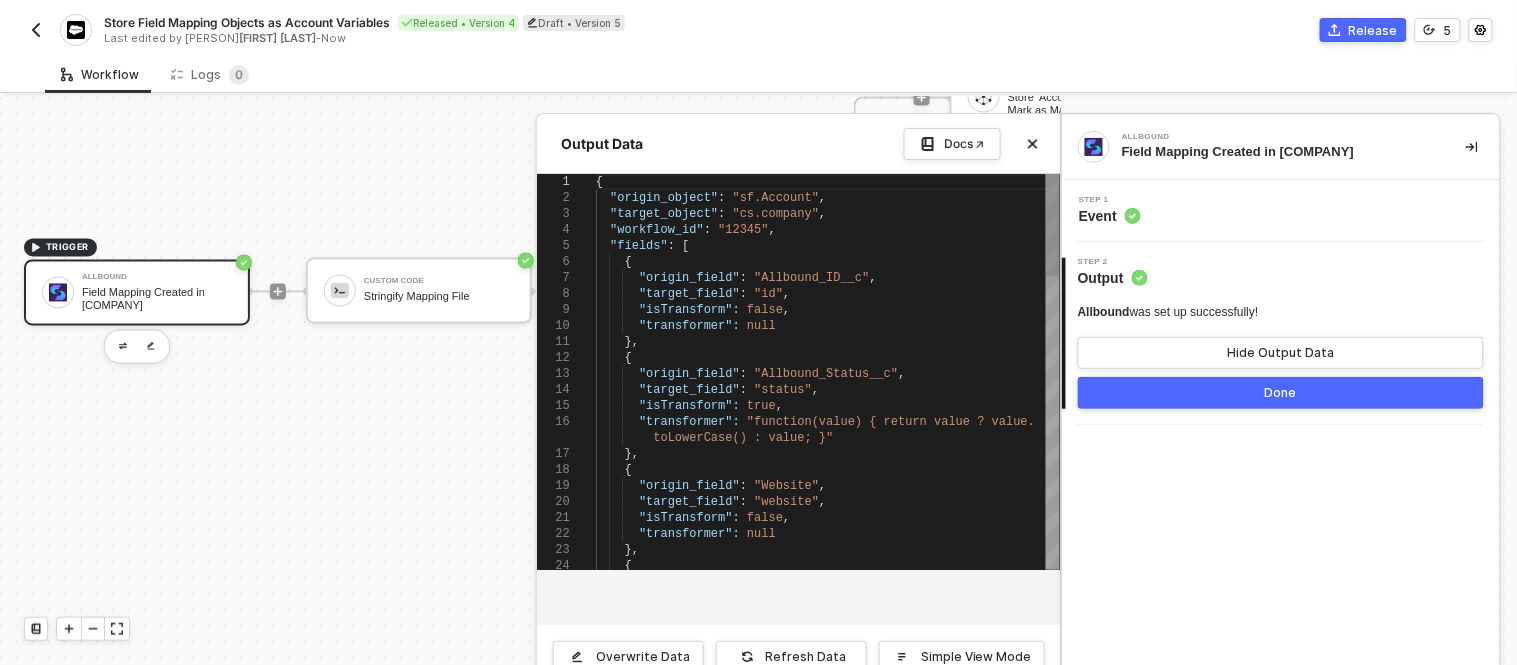 scroll, scrollTop: 0, scrollLeft: 0, axis: both 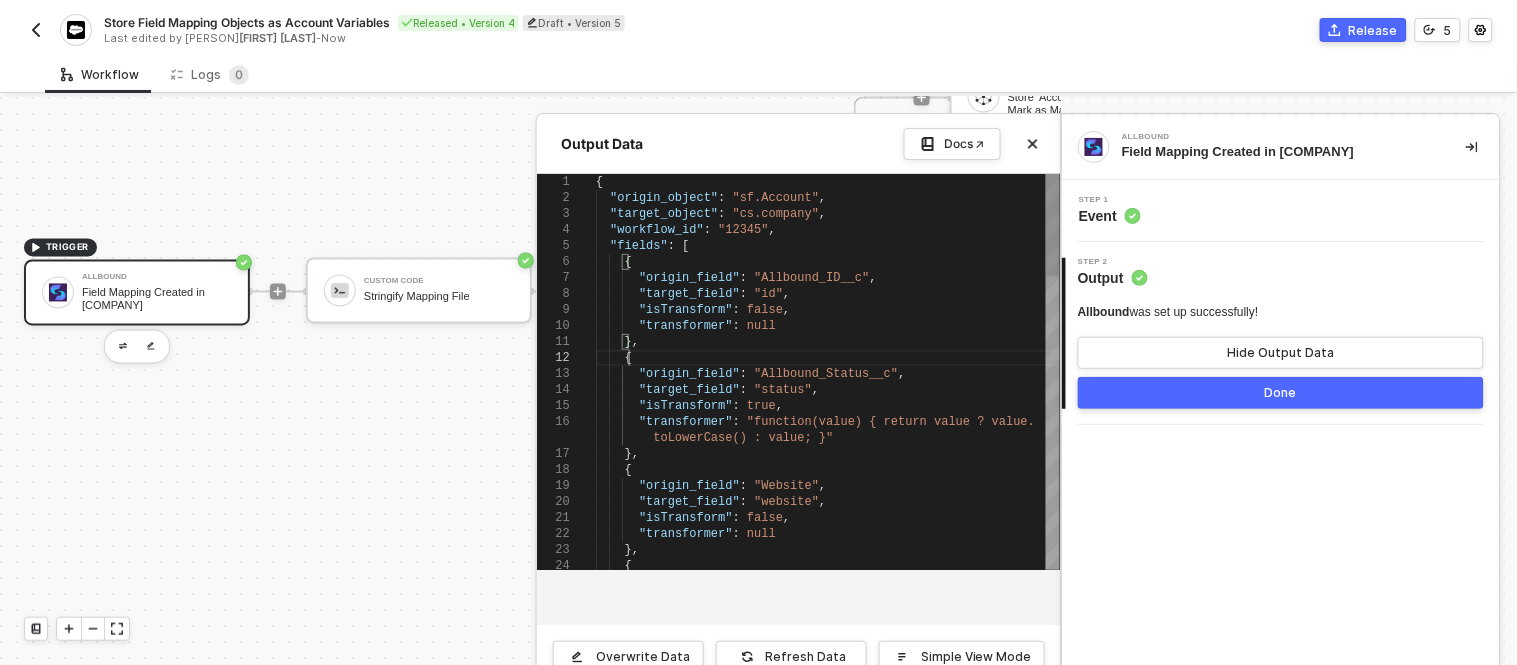click on "{" at bounding box center (828, 358) 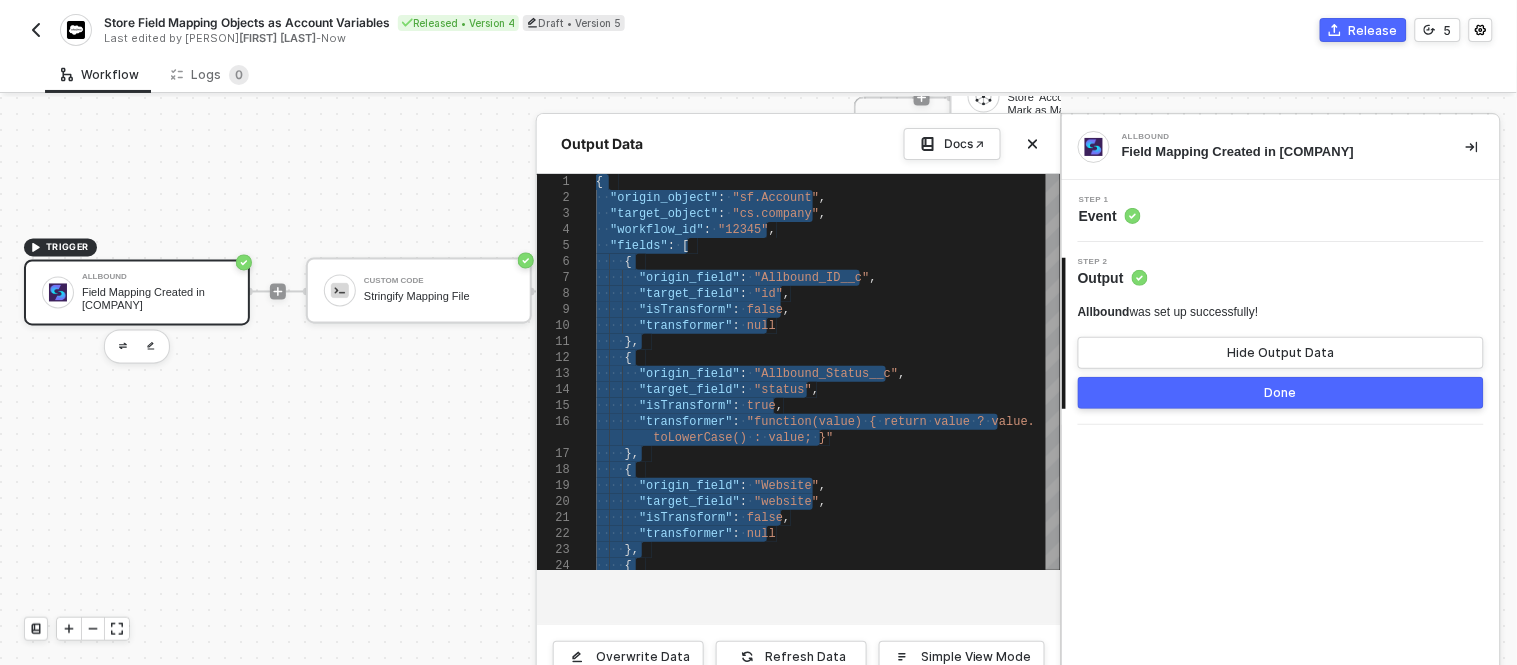 click at bounding box center [758, 401] 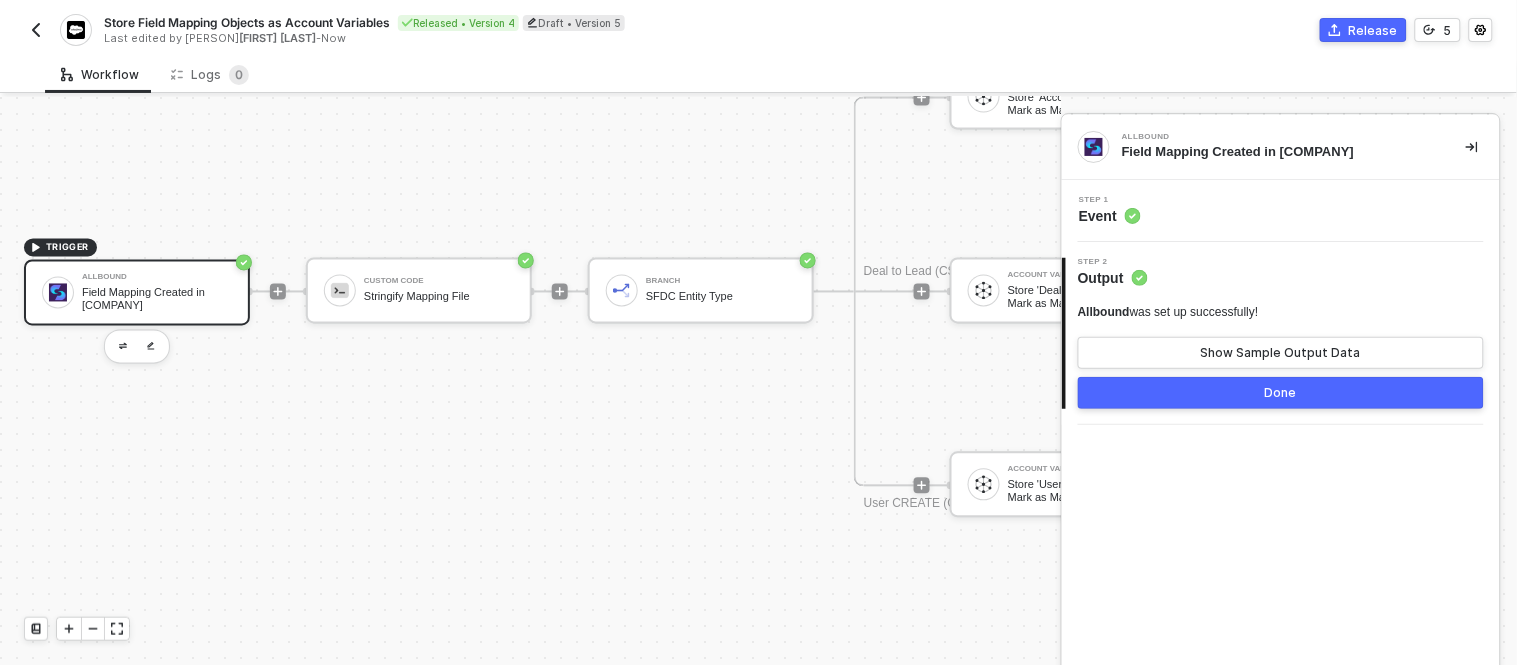 click on "TRIGGER Allbound Field Mapping Created in Allbound Custom Code Stringify Mapping File Branch SFDC Entity Type   Account CREATE (SF to CS) Account Variables Store 'Account' Mapping File & Mark as Mapped   Deal to Lead (CS to SF) Account Variables #2 Store 'Deal' Mapping File & Mark as Mapped   User CREATE (CS to SF) Account Variables #3 Store 'User' Mapping File & Mark as Mapped" at bounding box center [664, 291] 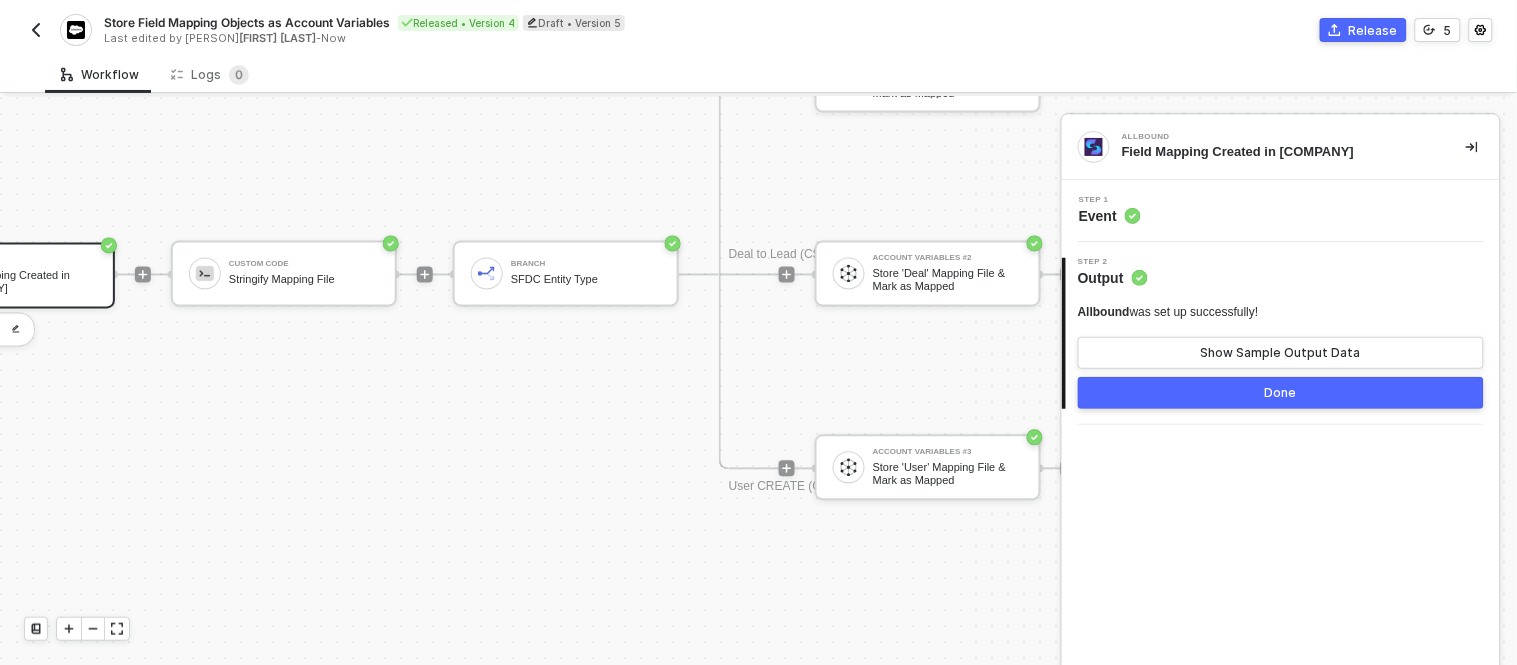 scroll, scrollTop: 905, scrollLeft: 136, axis: both 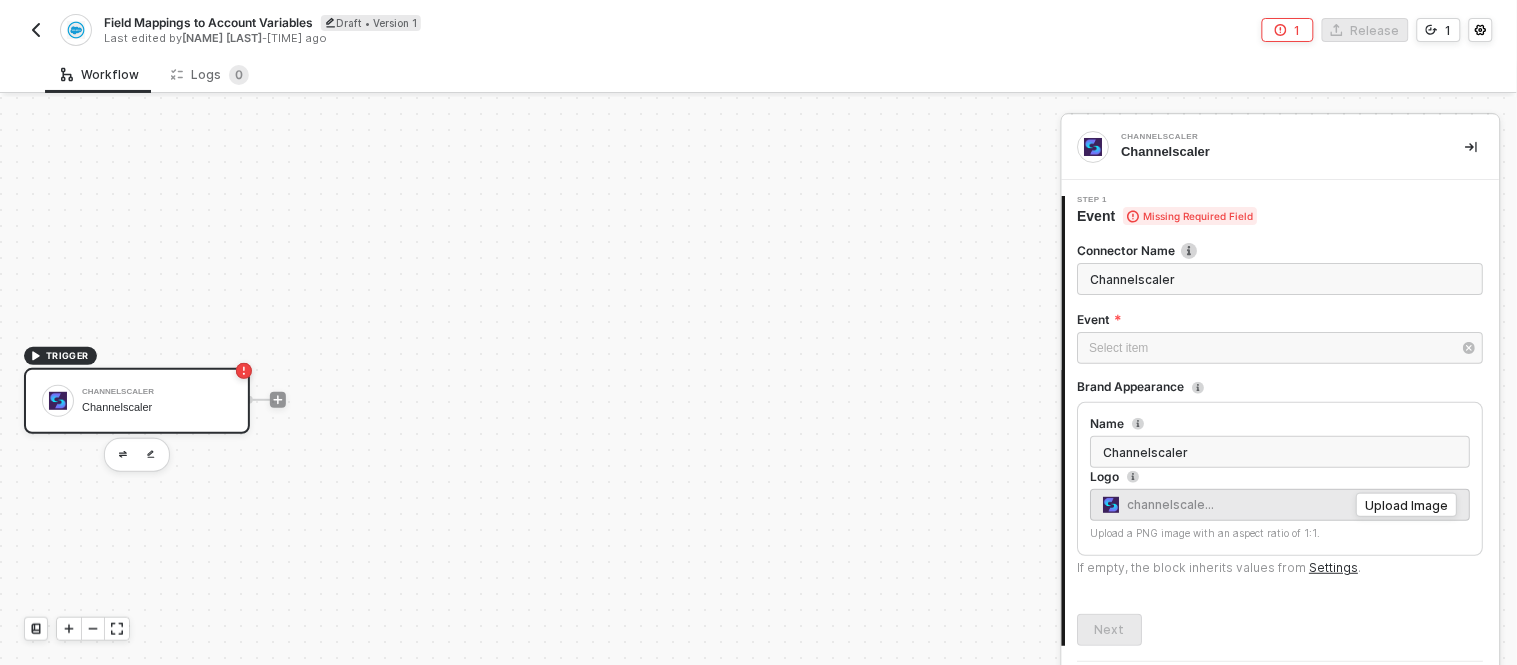 click at bounding box center (36, 30) 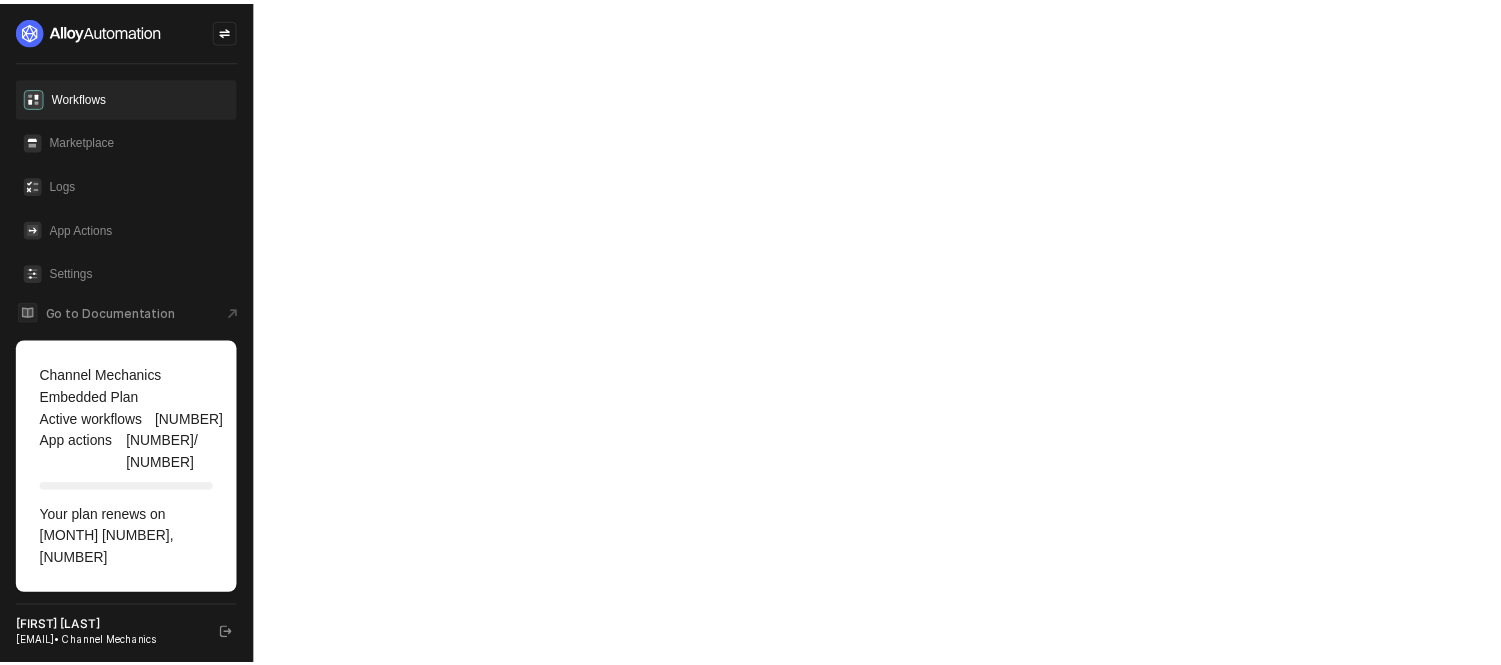 scroll, scrollTop: 0, scrollLeft: 0, axis: both 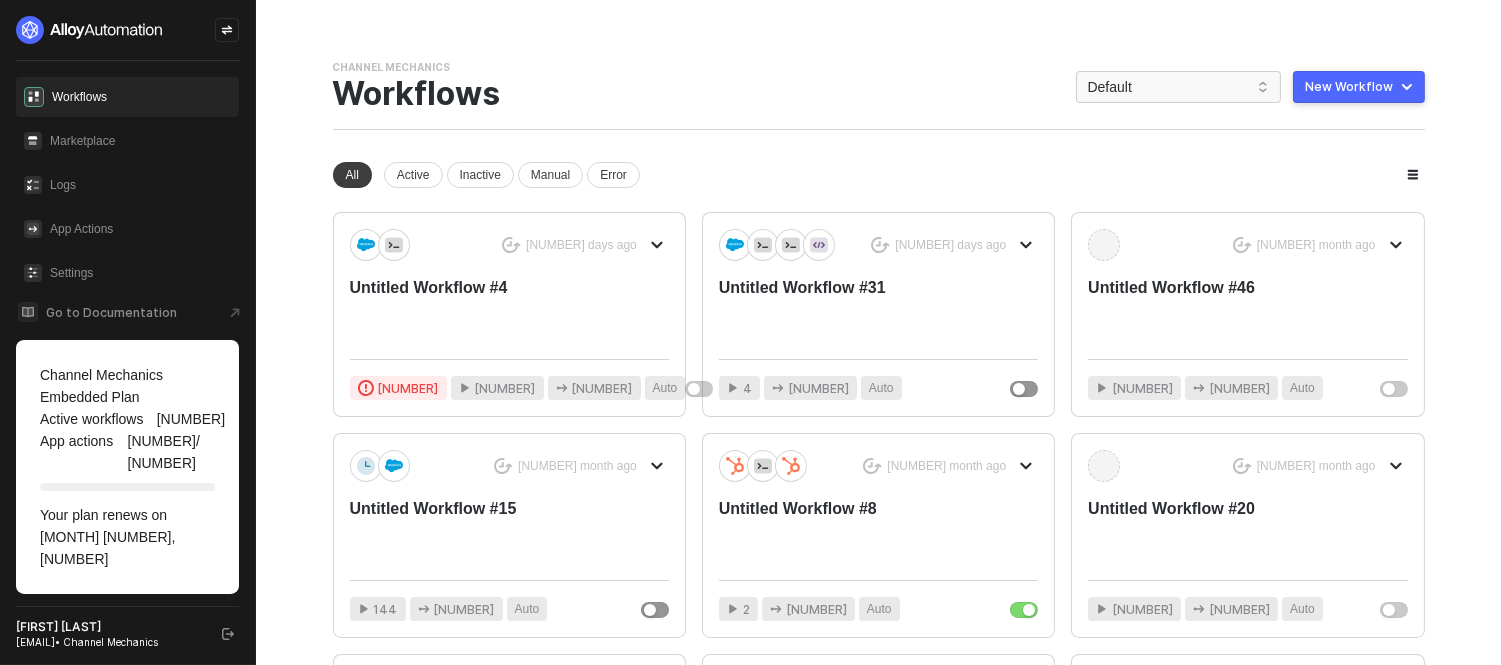 click at bounding box center (227, 30) 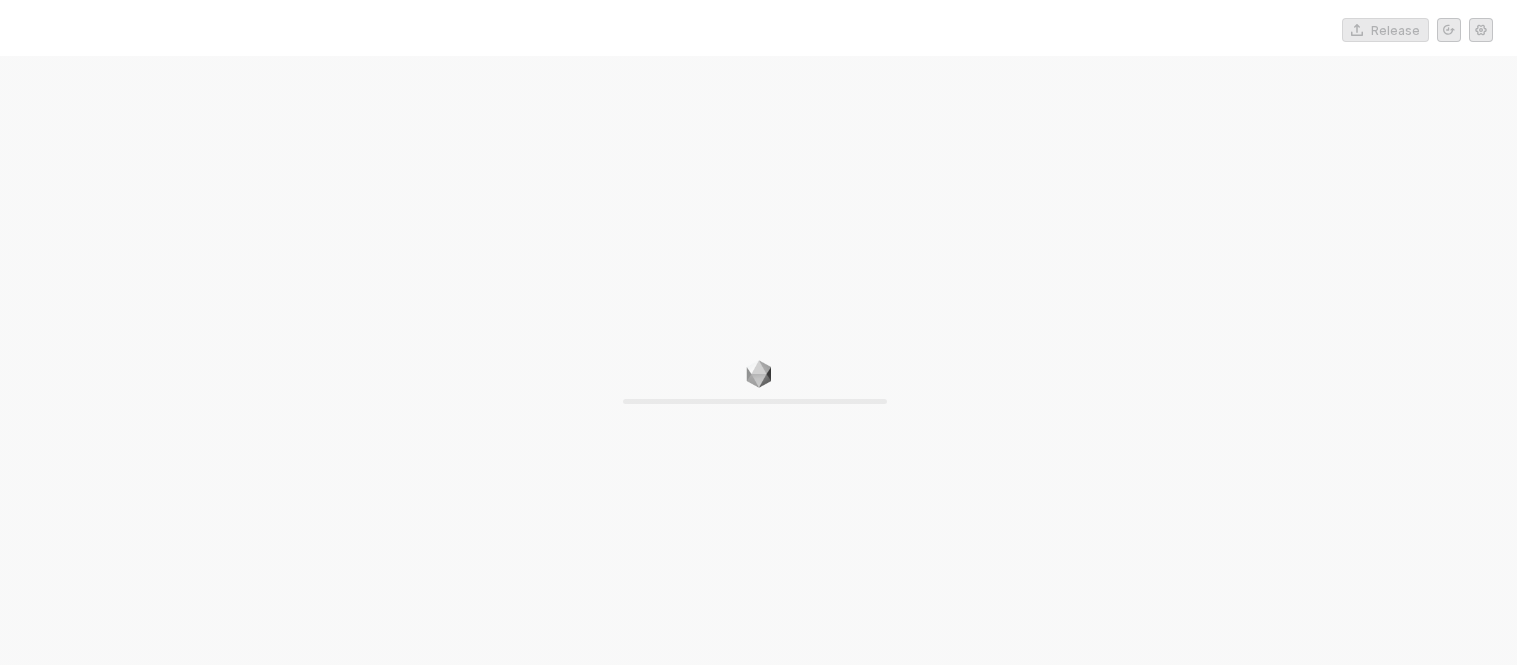 scroll, scrollTop: 0, scrollLeft: 0, axis: both 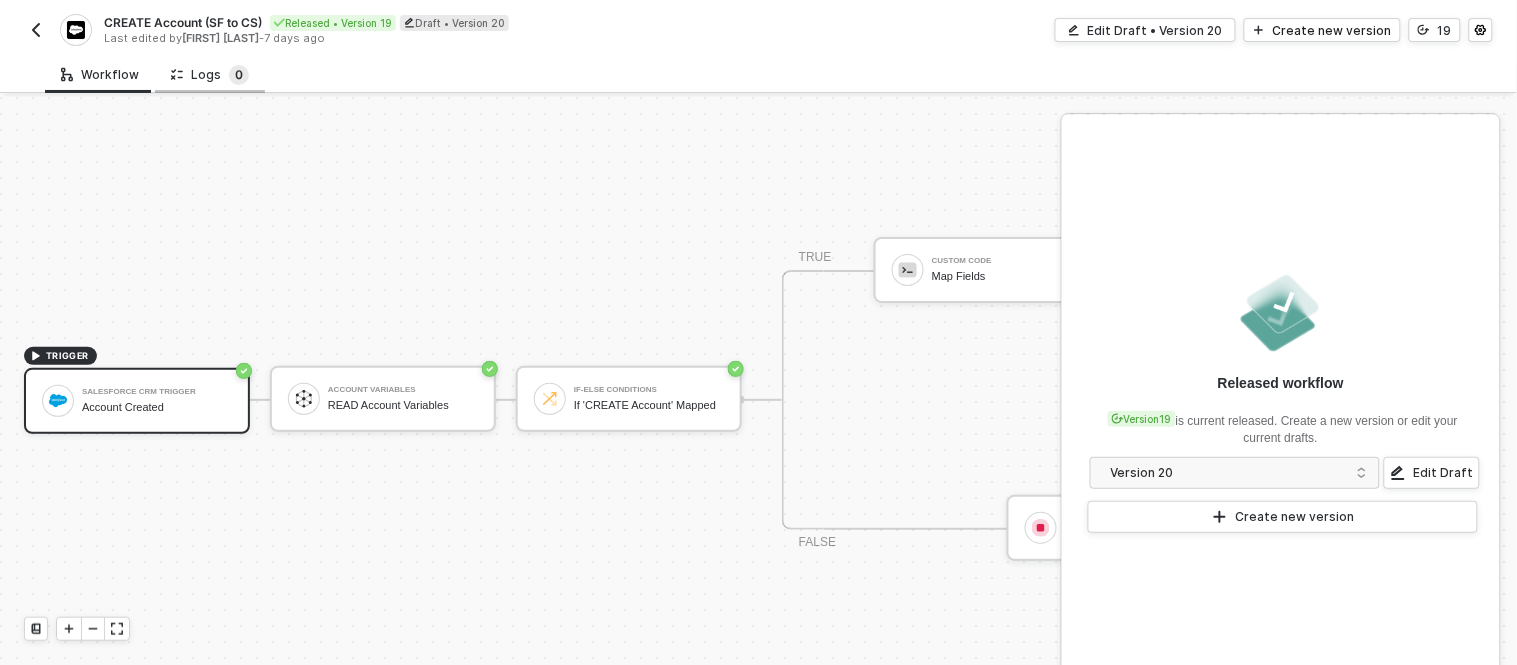 click on "0" at bounding box center (239, 75) 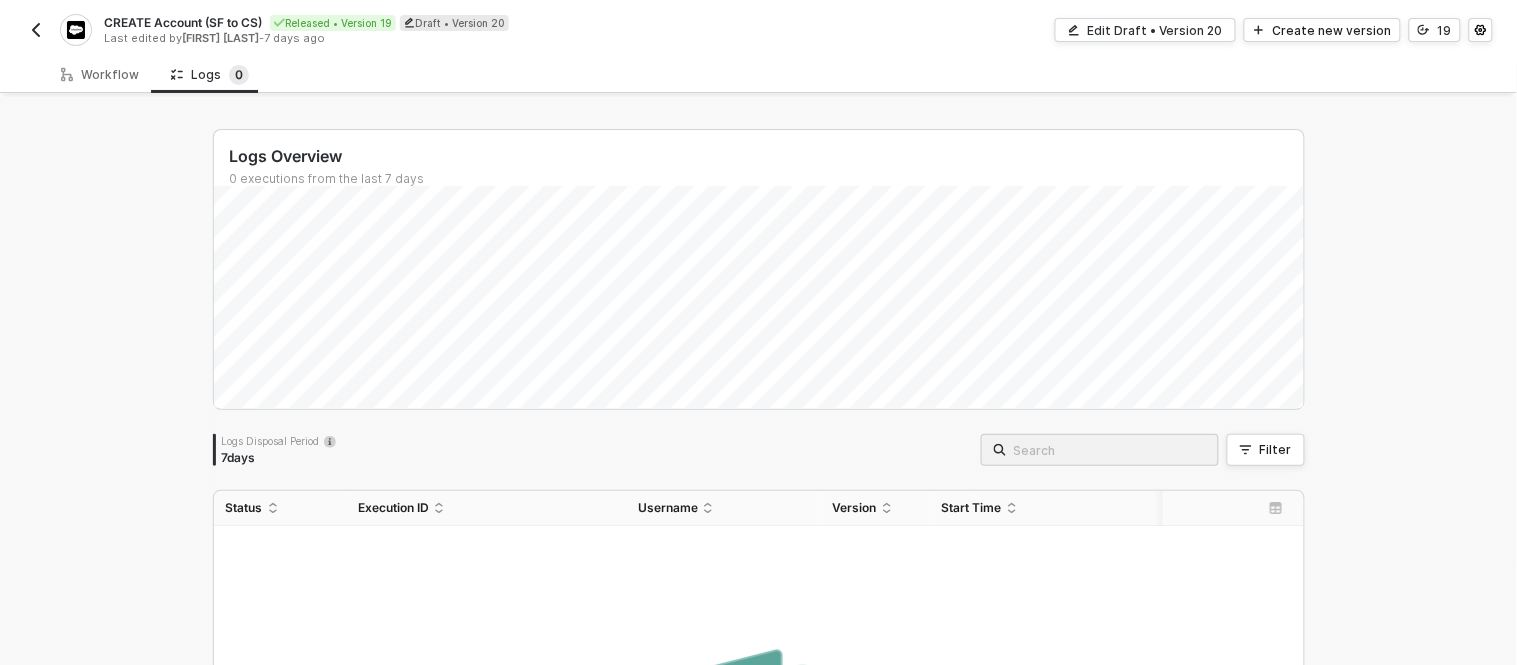click at bounding box center (36, 30) 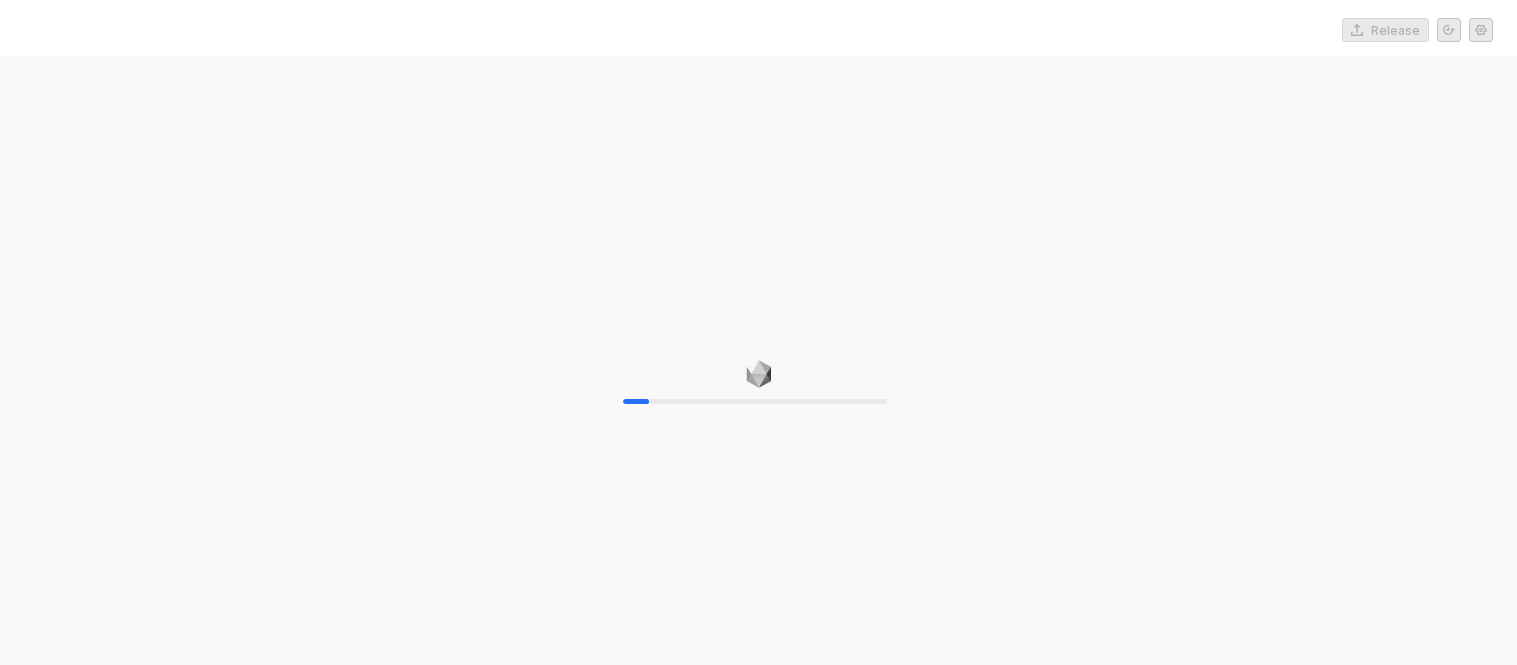 scroll, scrollTop: 0, scrollLeft: 0, axis: both 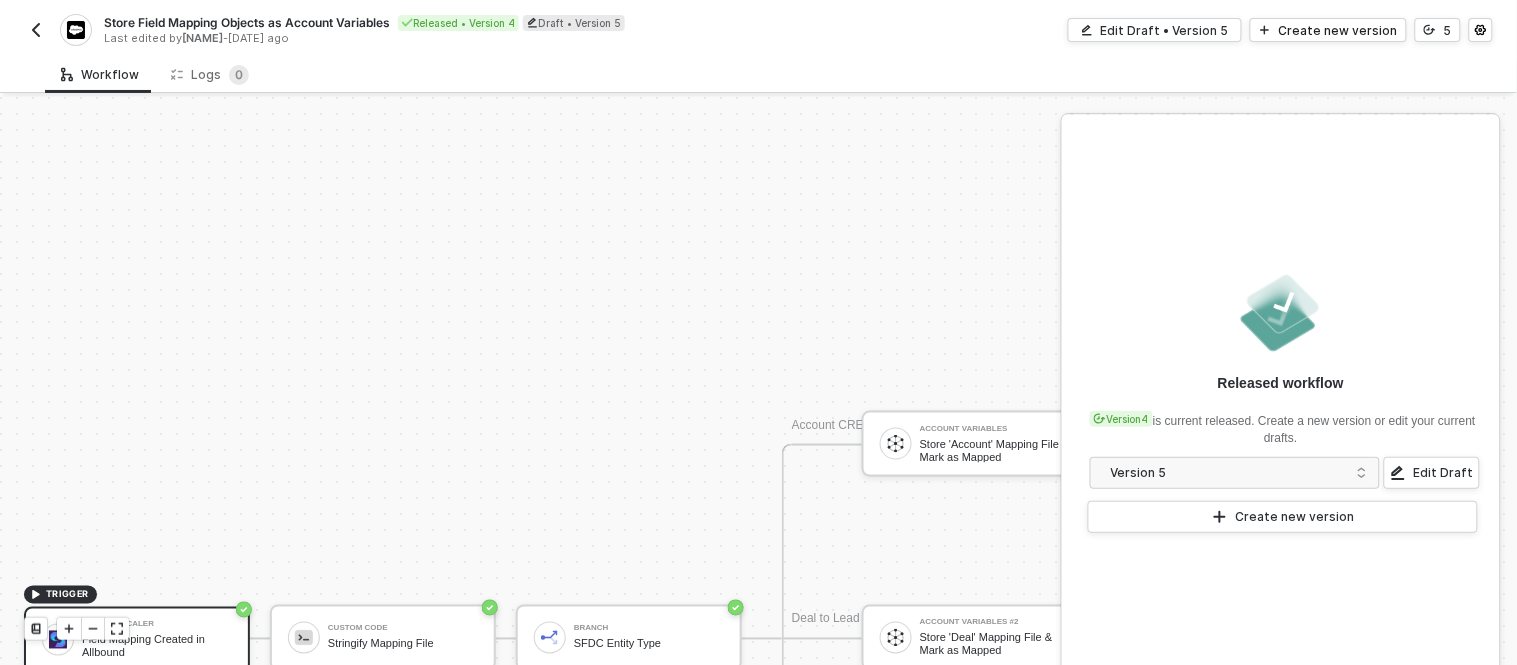 click at bounding box center (36, 30) 